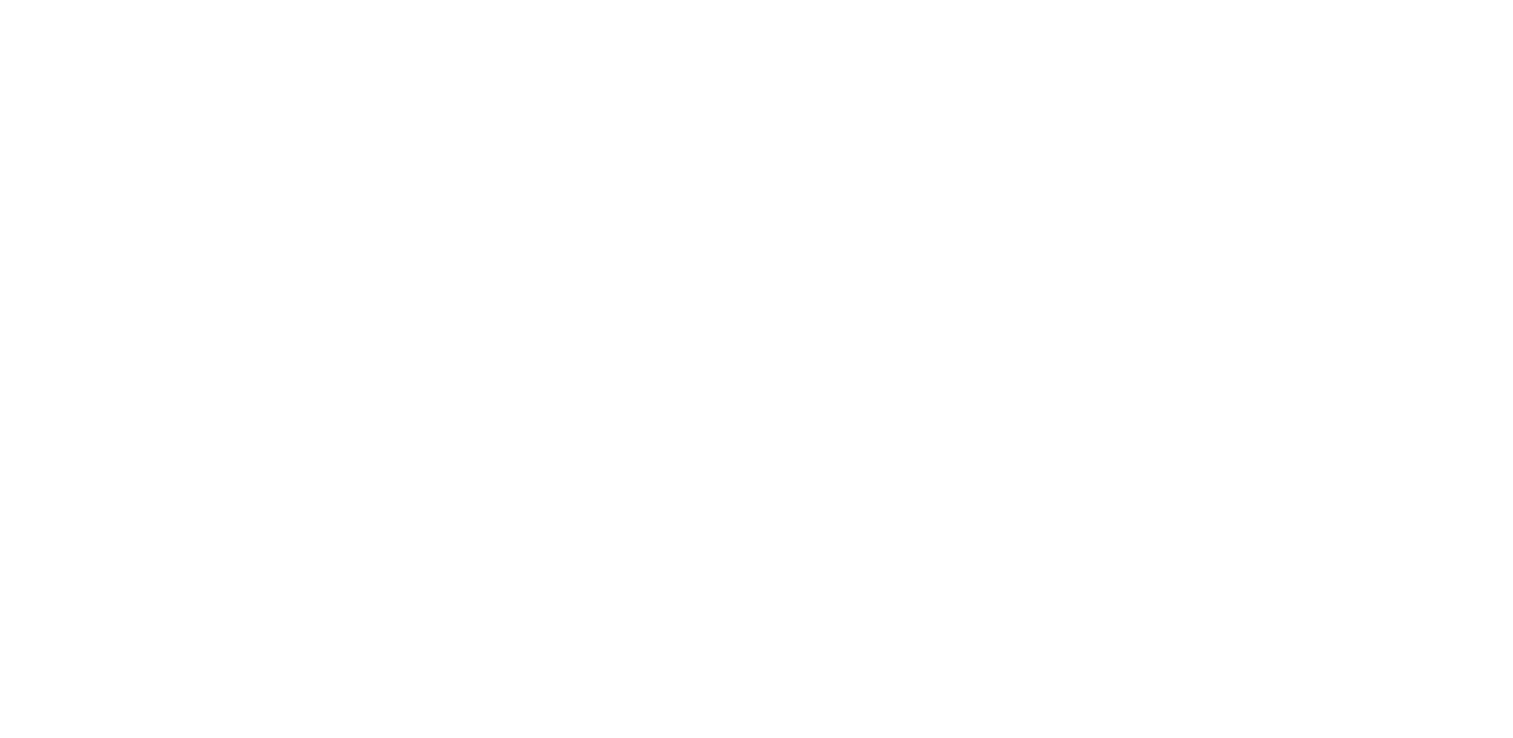 scroll, scrollTop: 0, scrollLeft: 0, axis: both 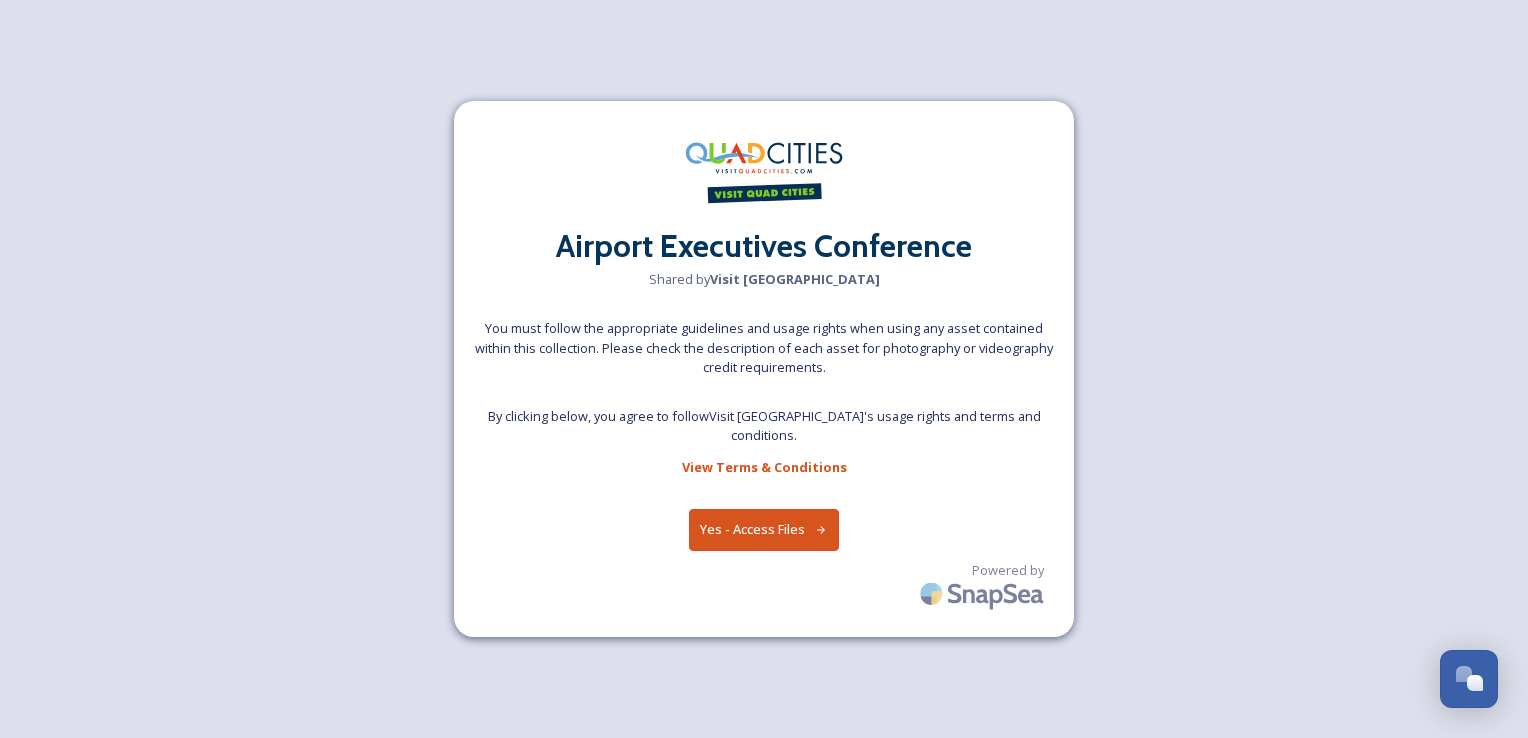 click on "Yes - Access Files" at bounding box center (764, 529) 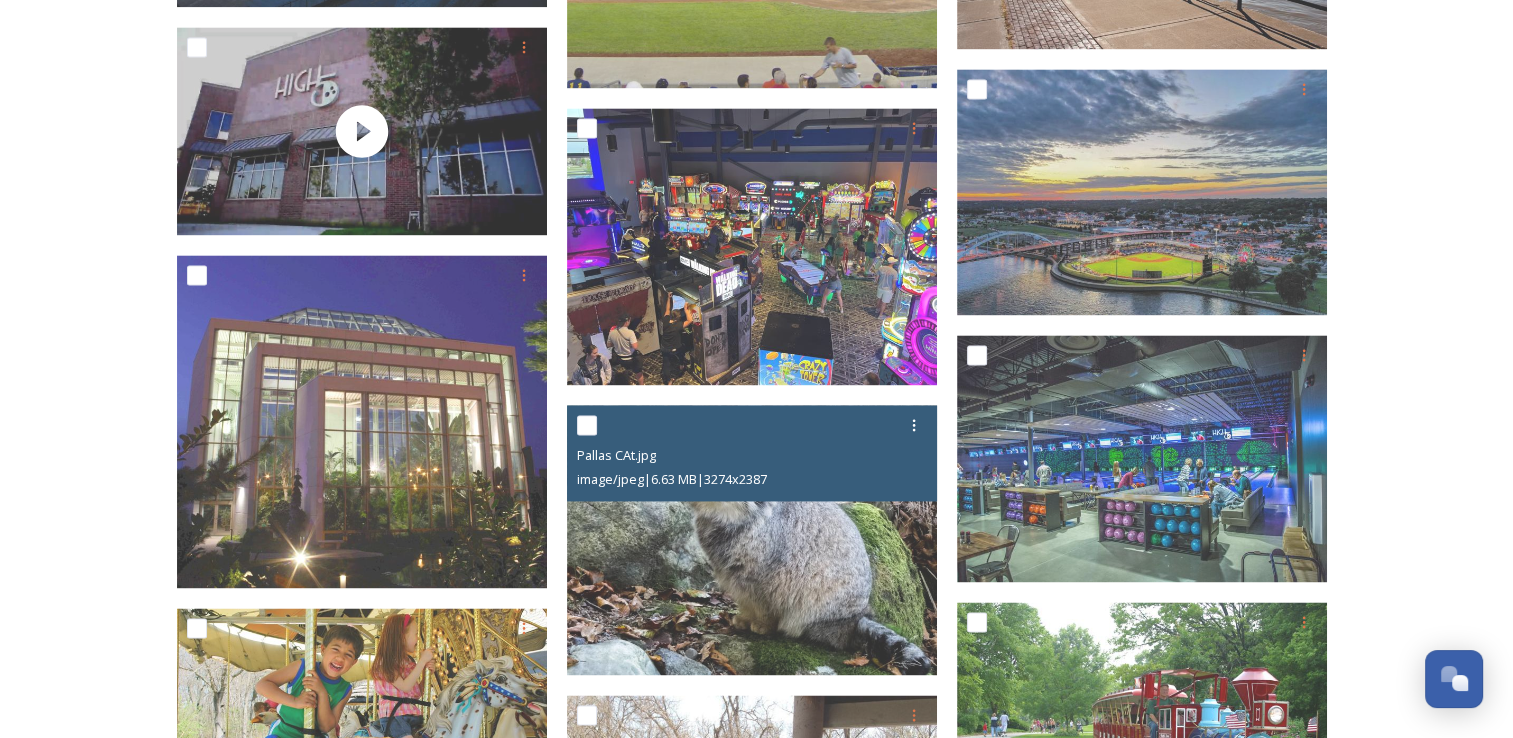 scroll, scrollTop: 2831, scrollLeft: 0, axis: vertical 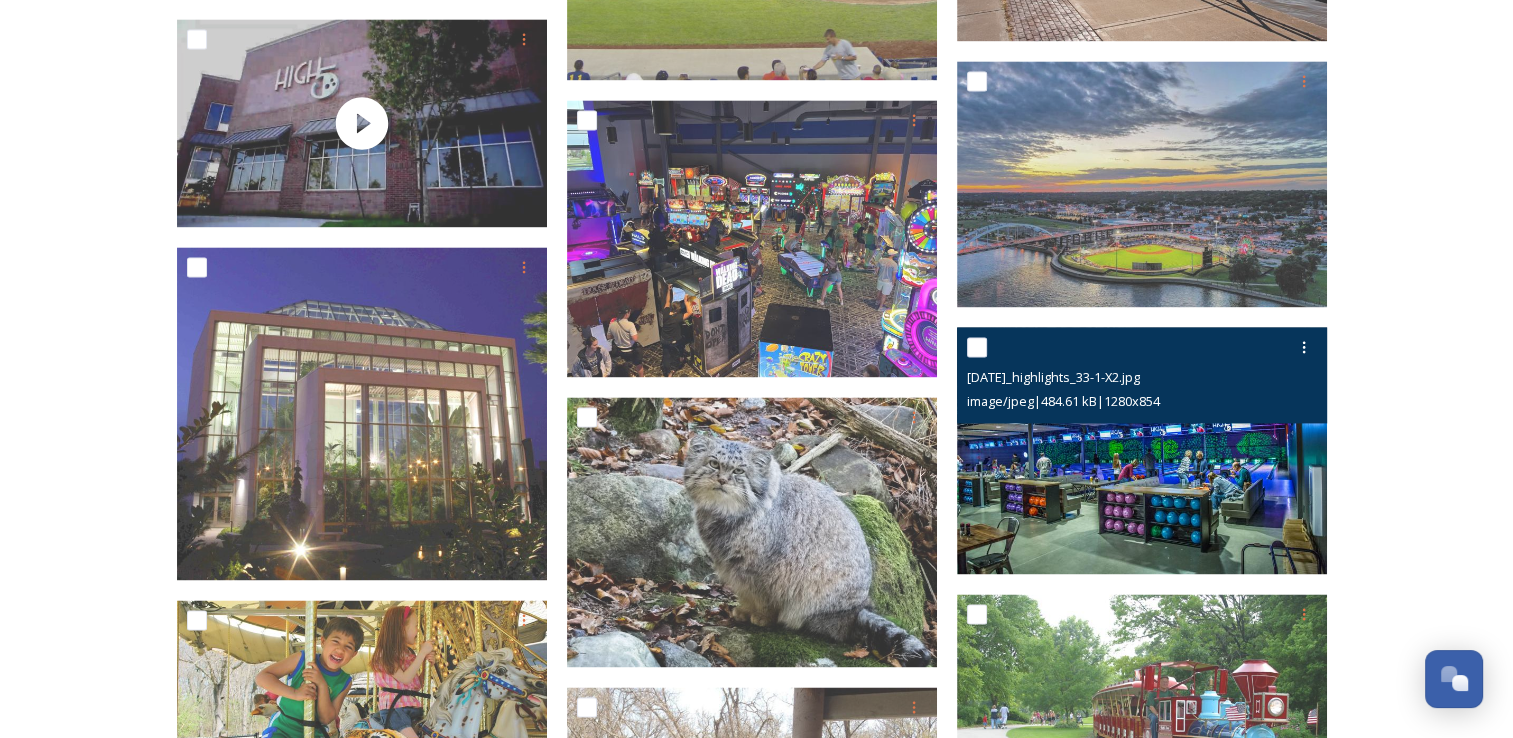 click at bounding box center [1142, 450] 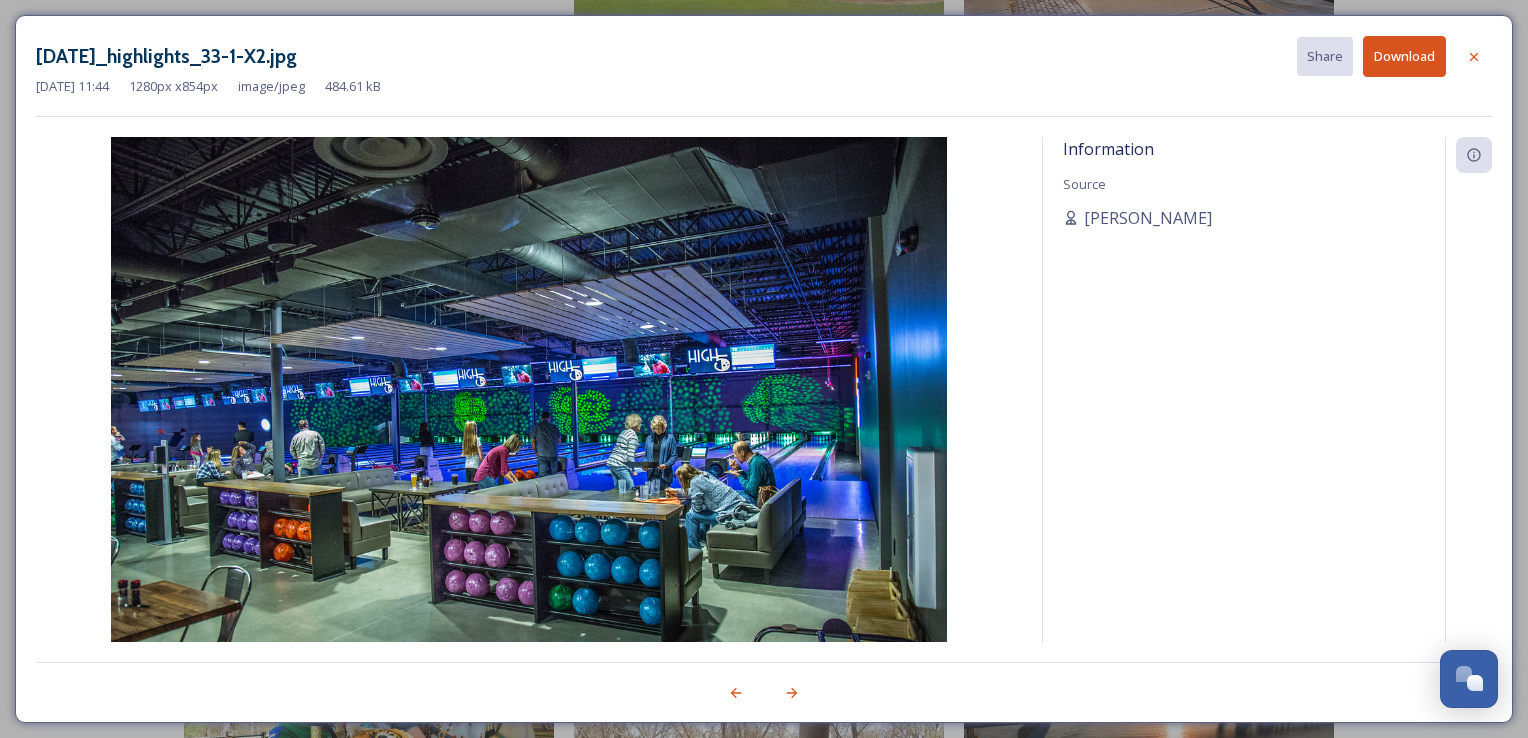 click on "Download" at bounding box center (1404, 56) 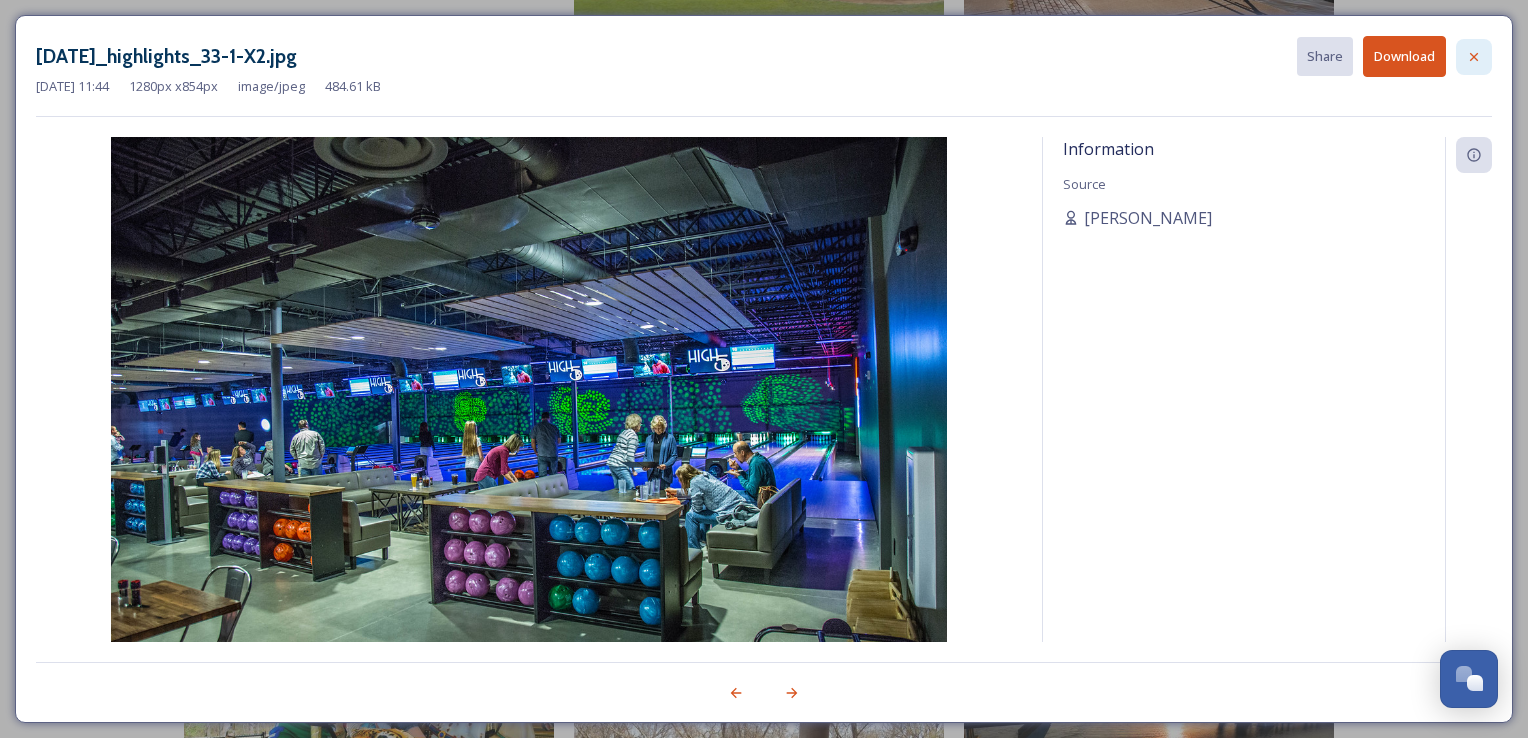 click 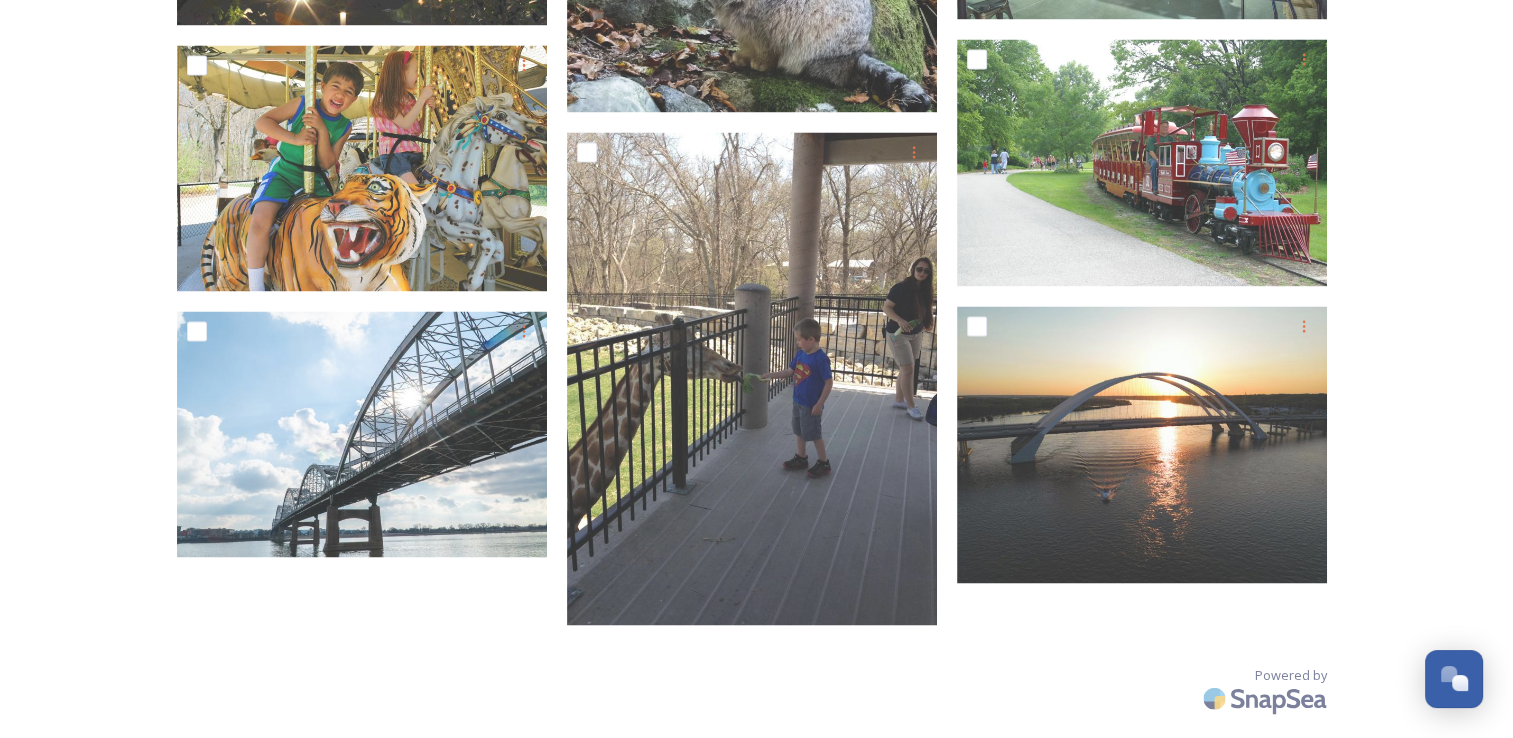 scroll, scrollTop: 3388, scrollLeft: 0, axis: vertical 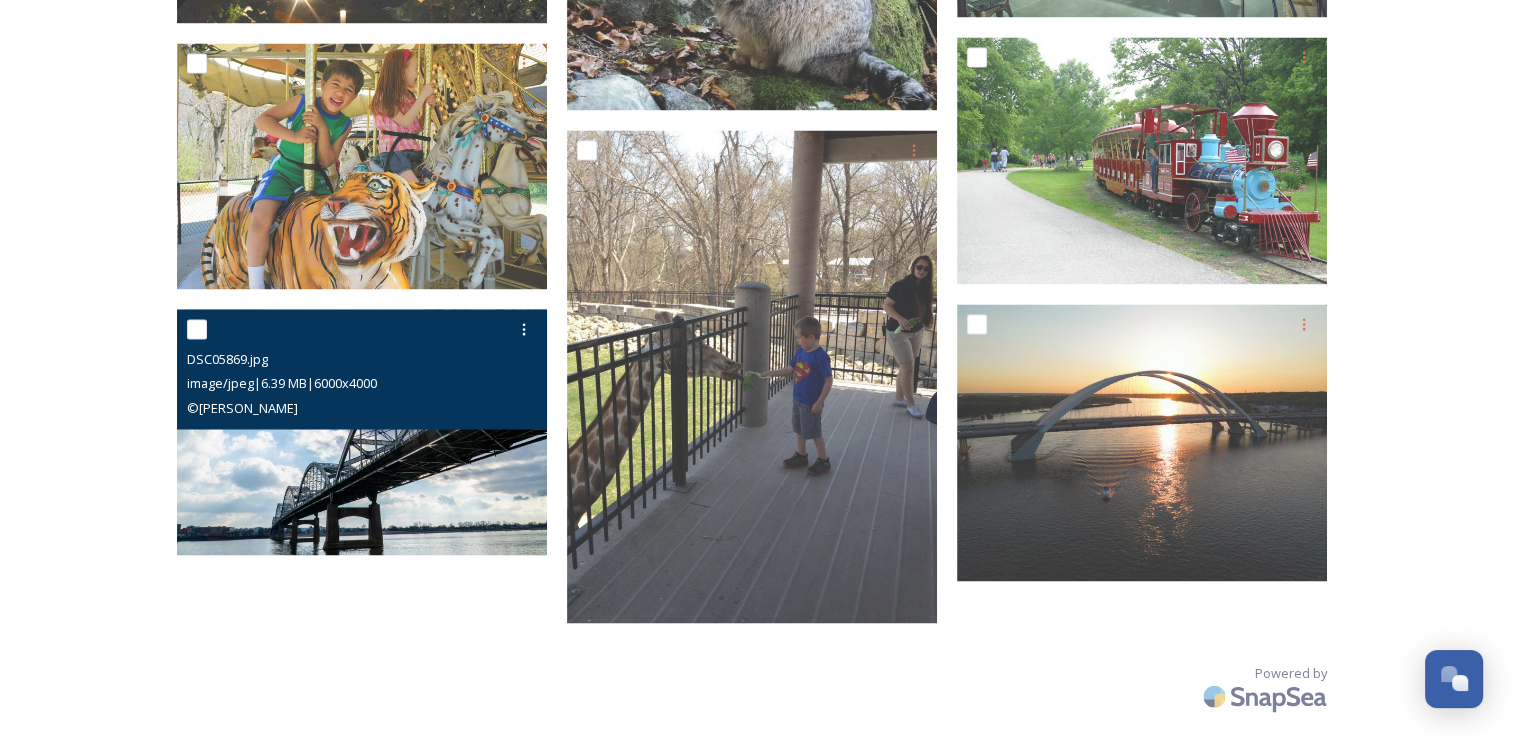 click at bounding box center (197, 329) 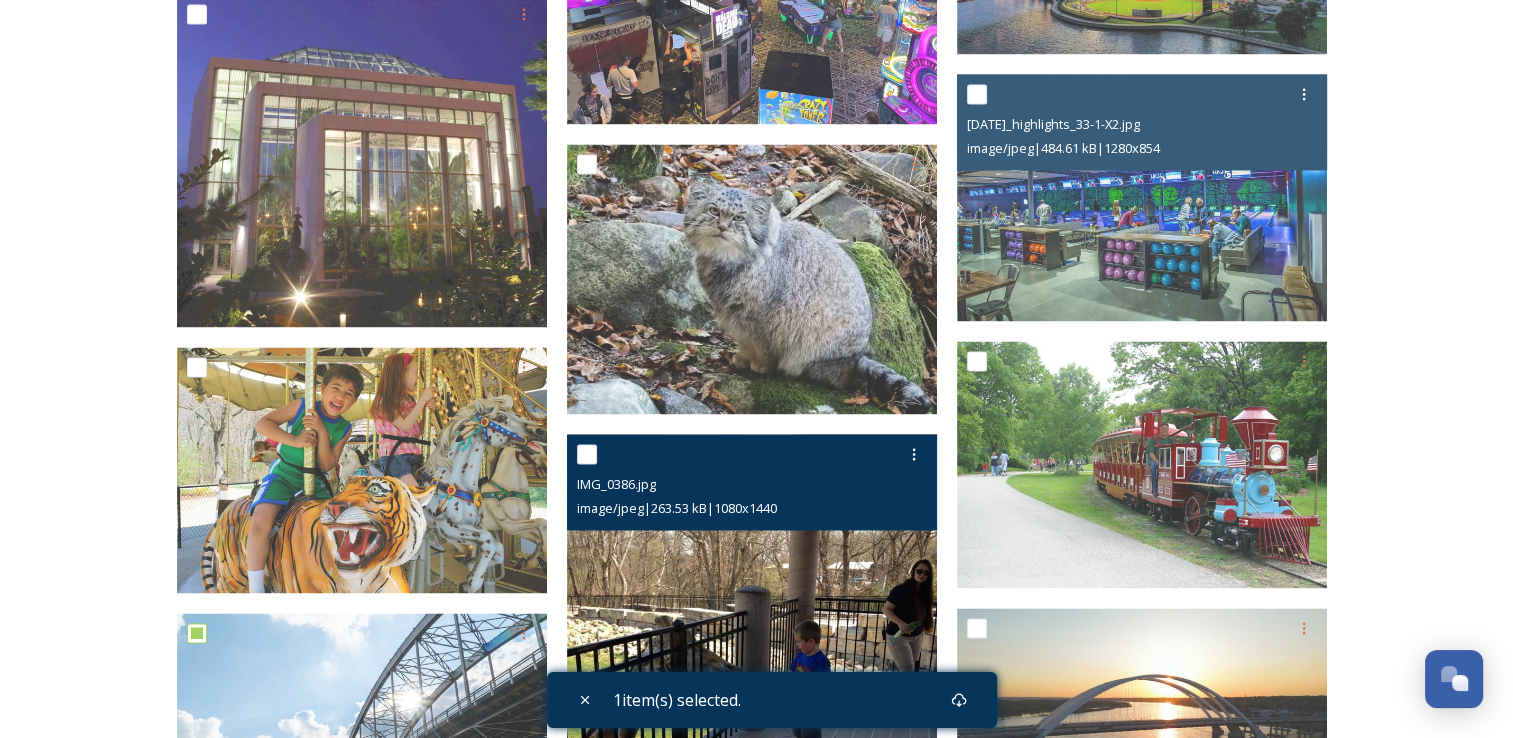 scroll, scrollTop: 3084, scrollLeft: 0, axis: vertical 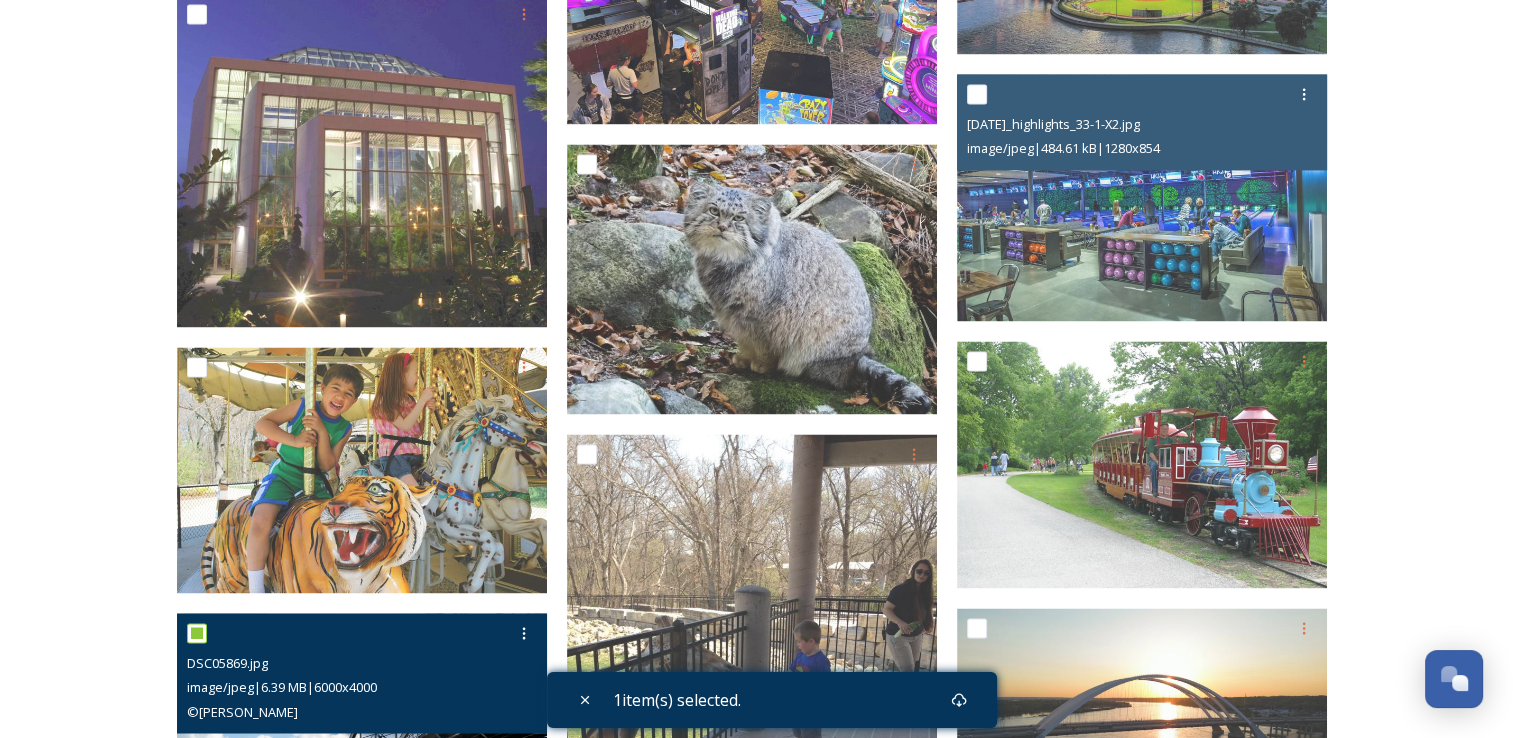 click at bounding box center (197, 633) 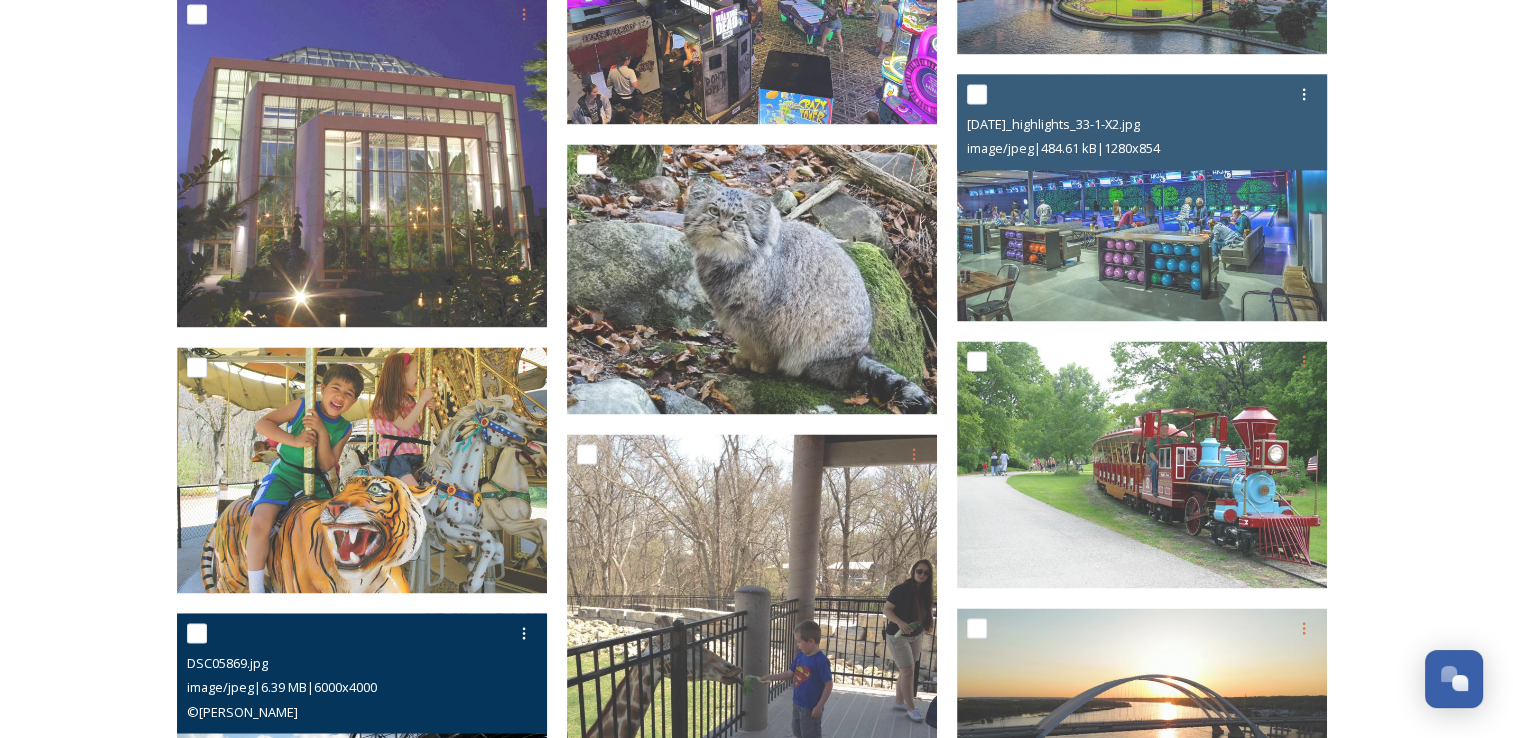 click at bounding box center [197, 633] 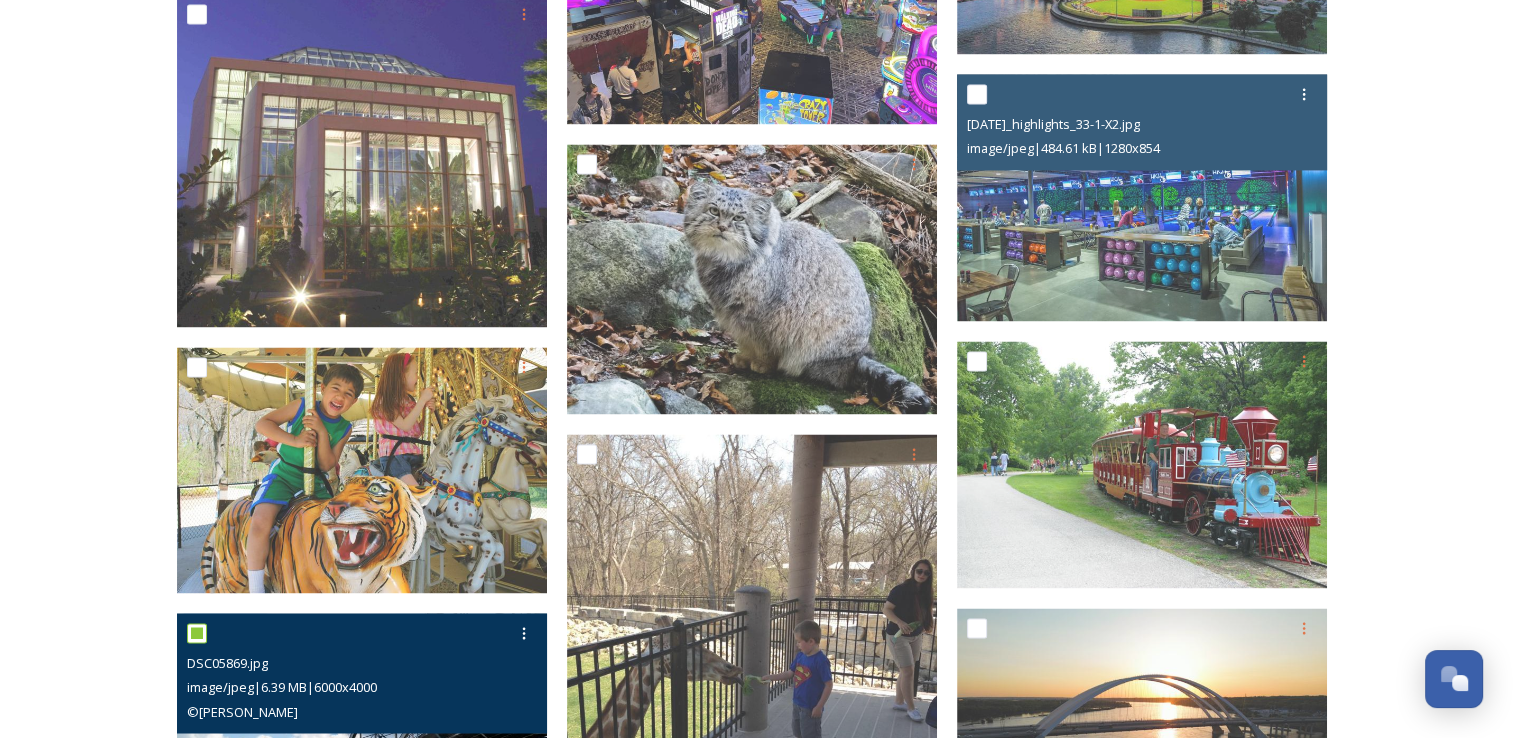 checkbox on "true" 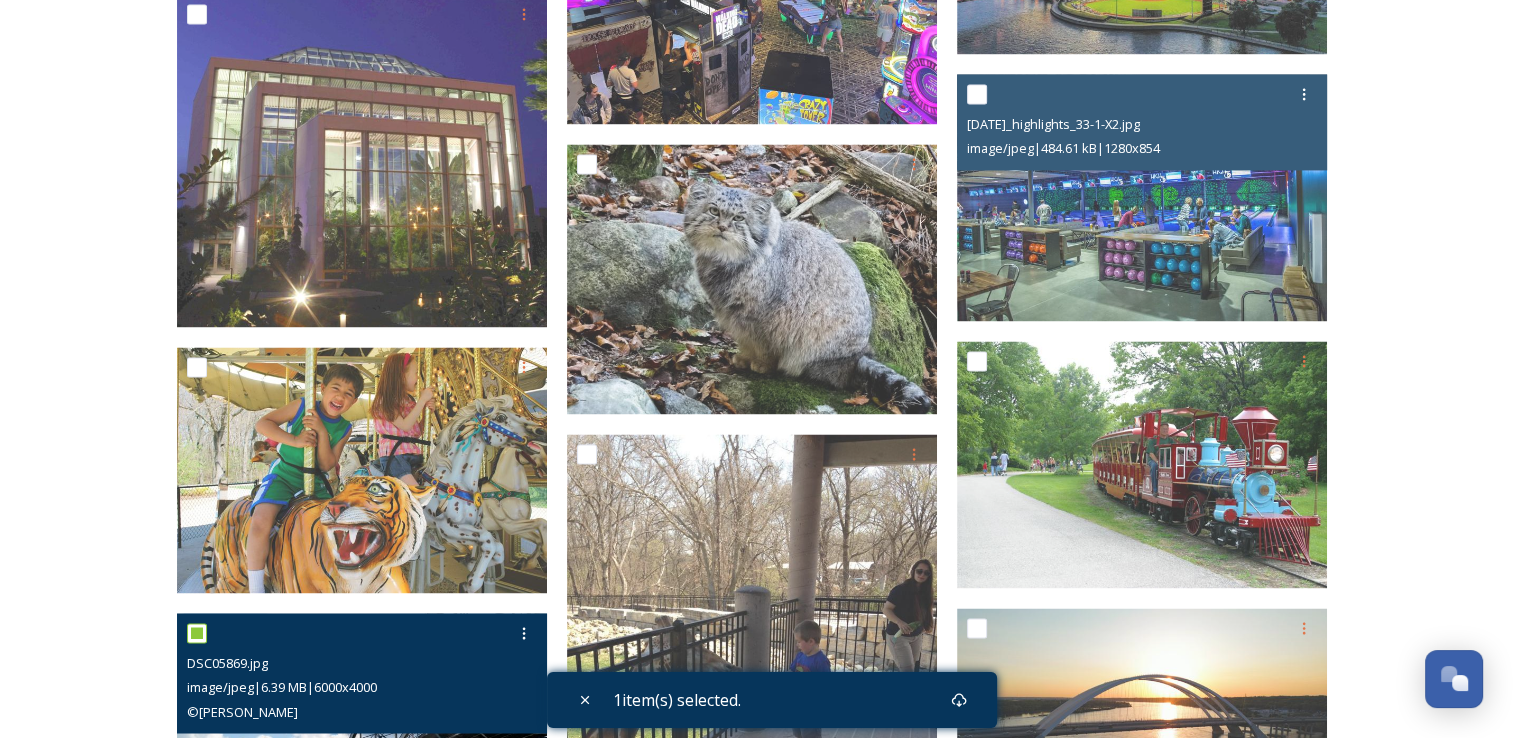 scroll, scrollTop: 3388, scrollLeft: 0, axis: vertical 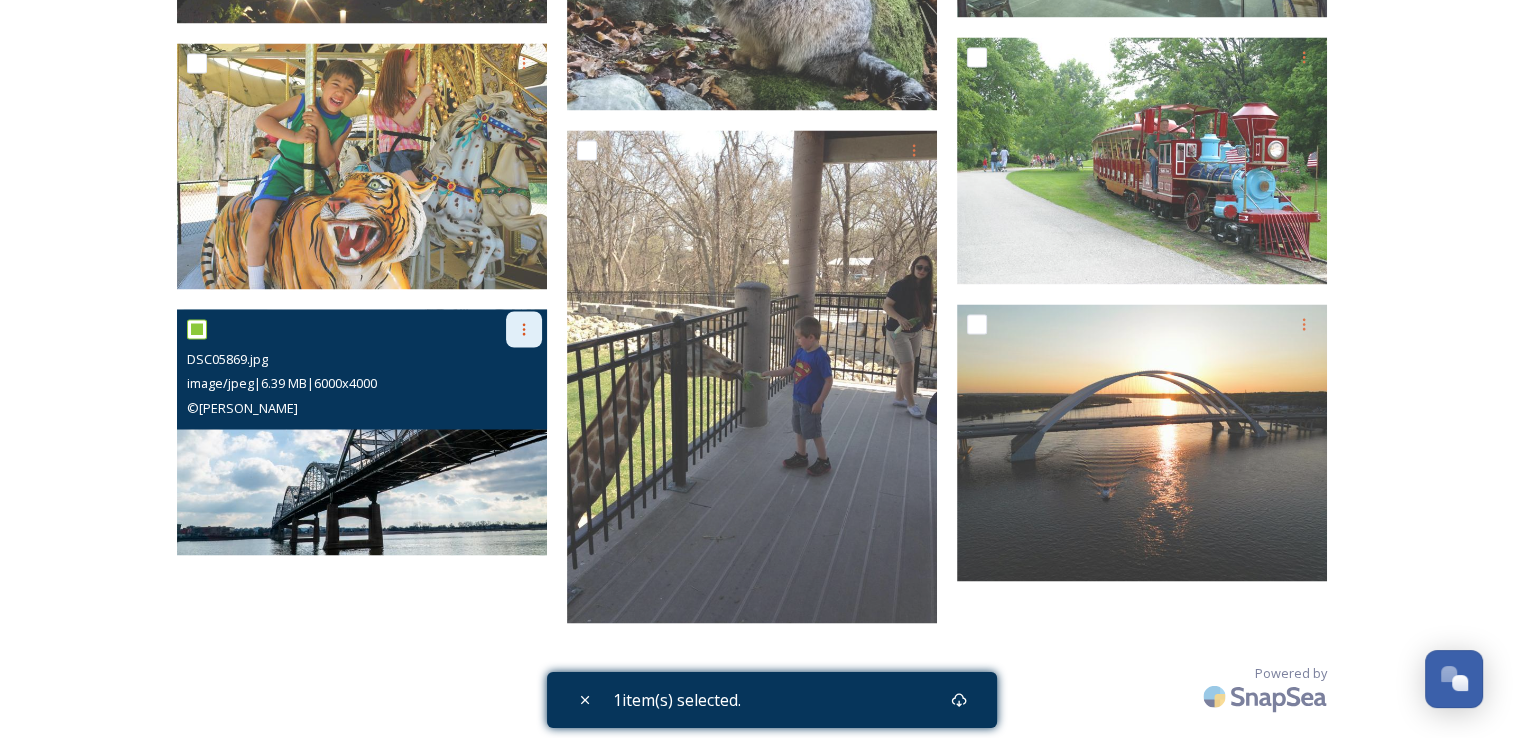 click 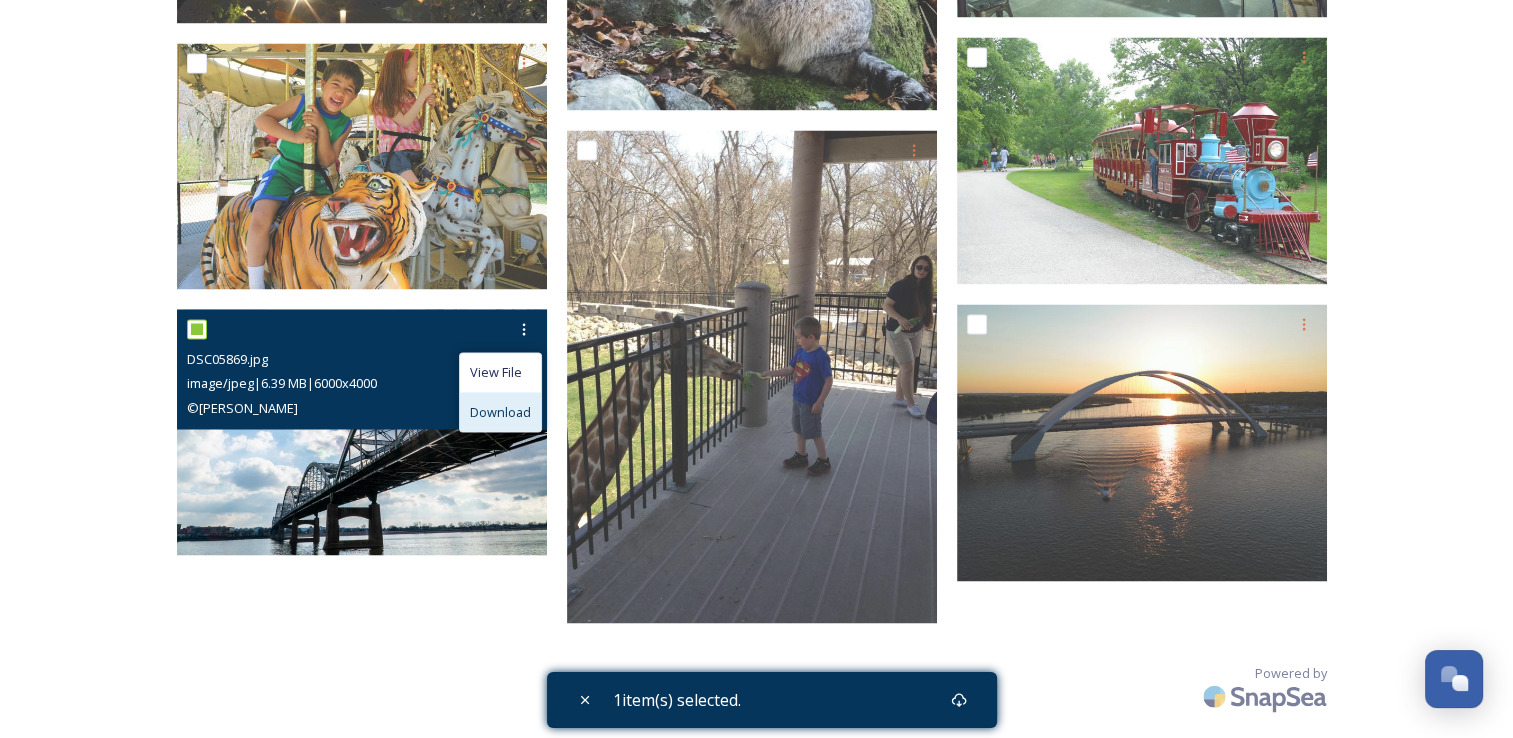 click on "Download" at bounding box center (500, 411) 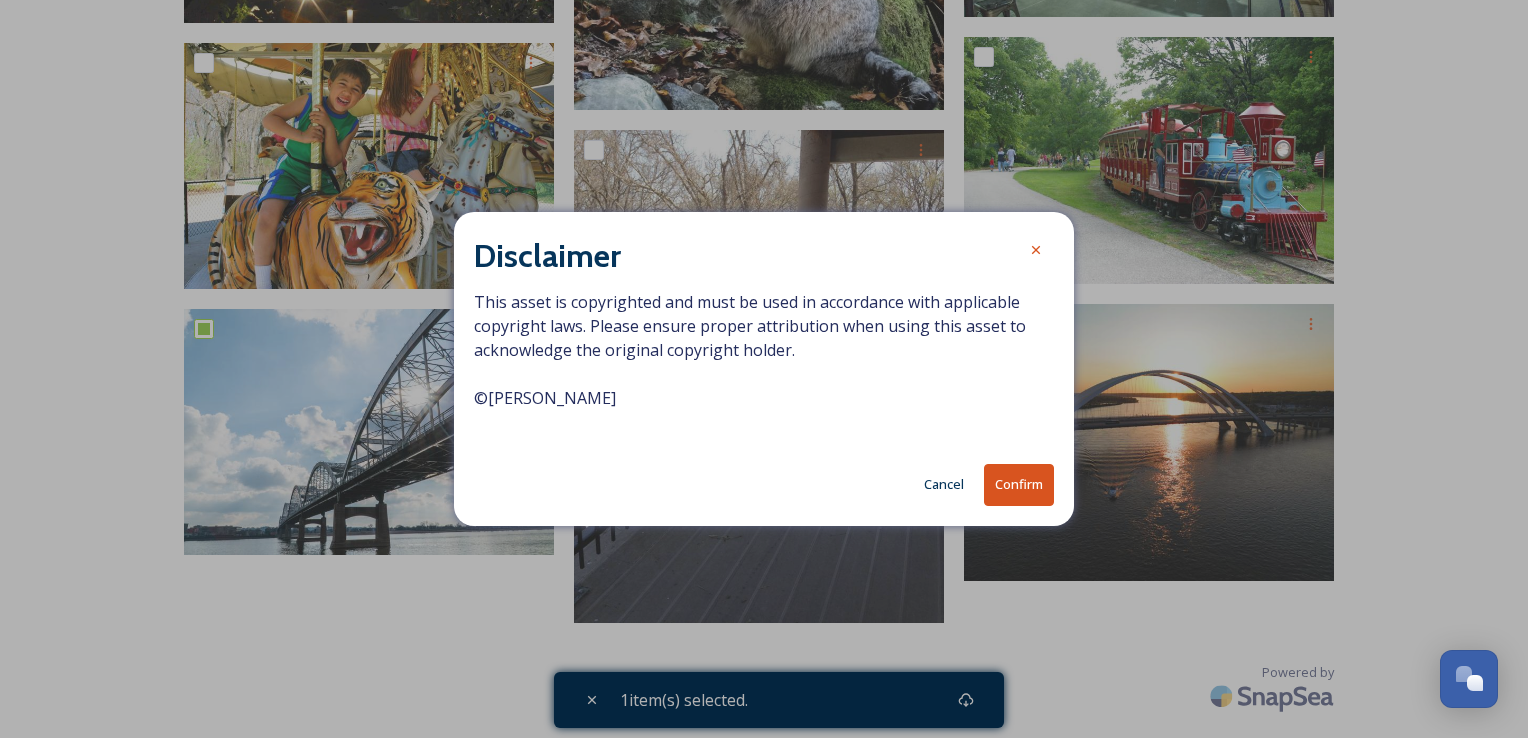 click on "Confirm" at bounding box center [1019, 484] 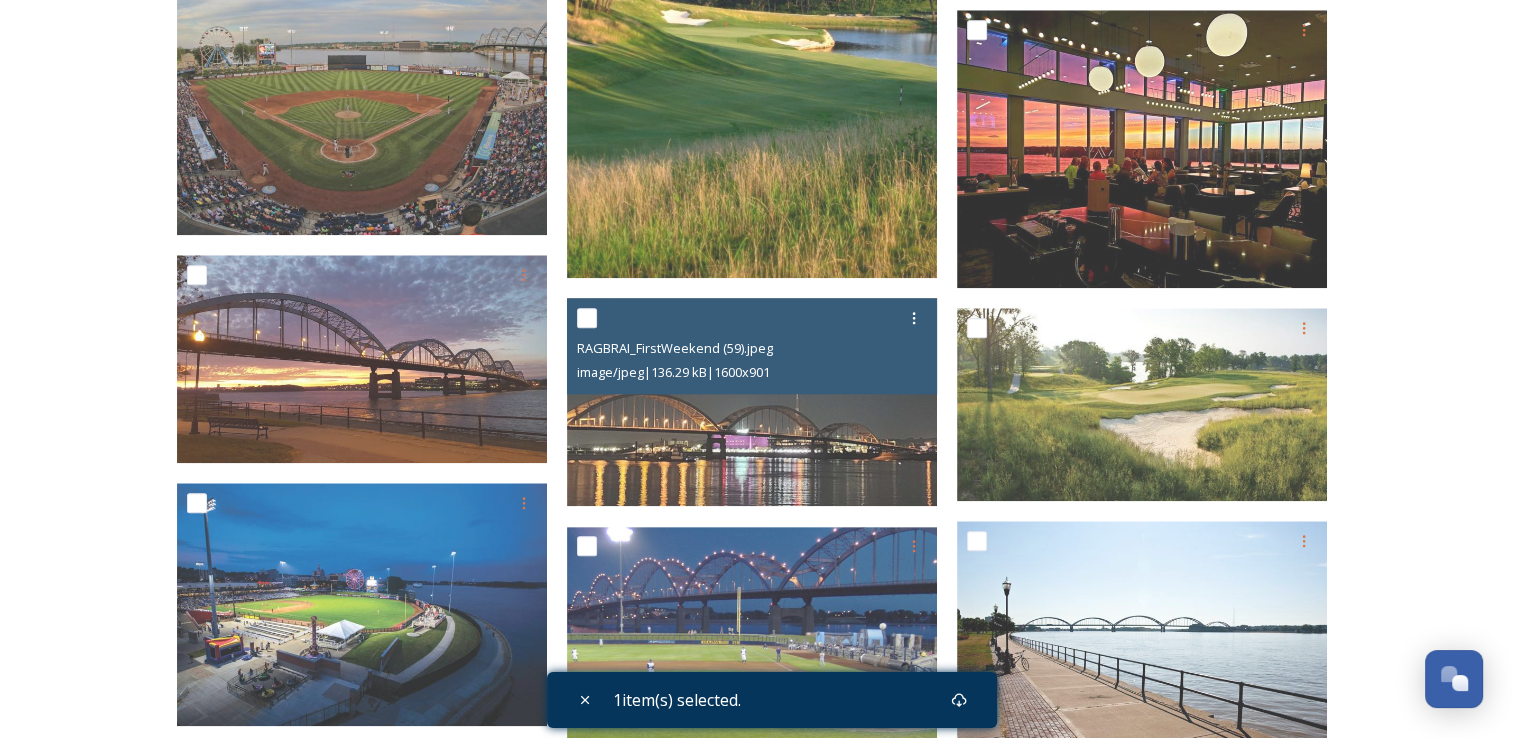 scroll, scrollTop: 2096, scrollLeft: 0, axis: vertical 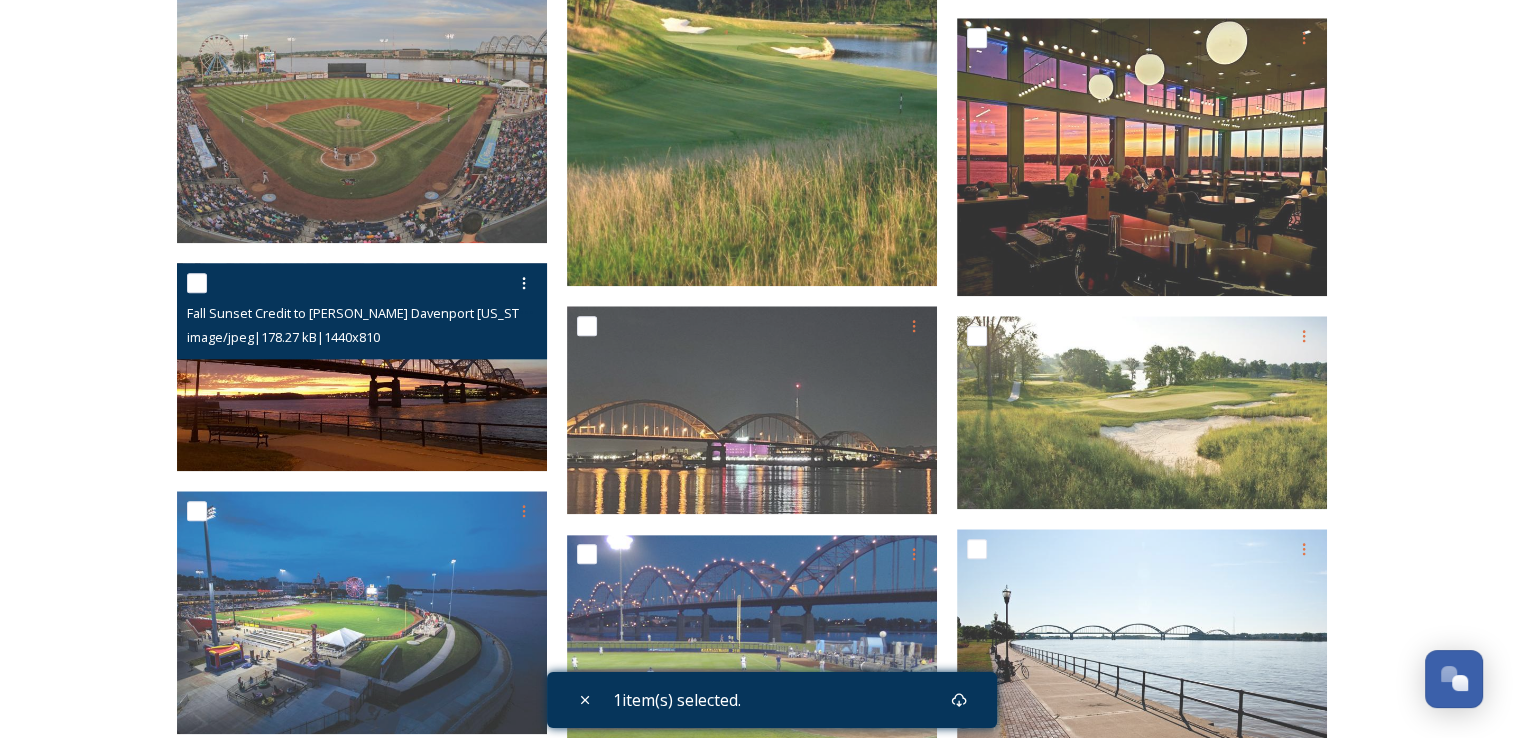 click at bounding box center [197, 283] 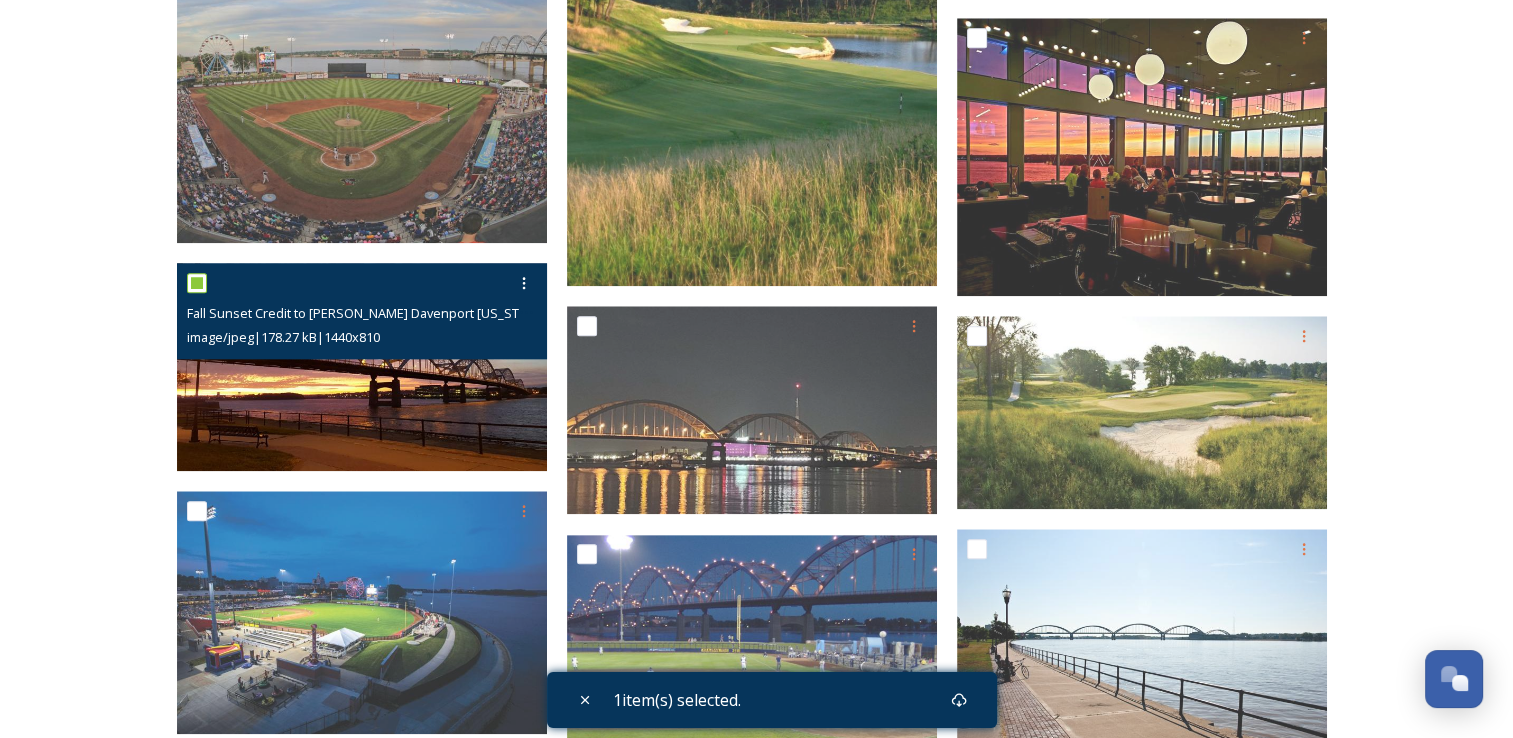 checkbox on "true" 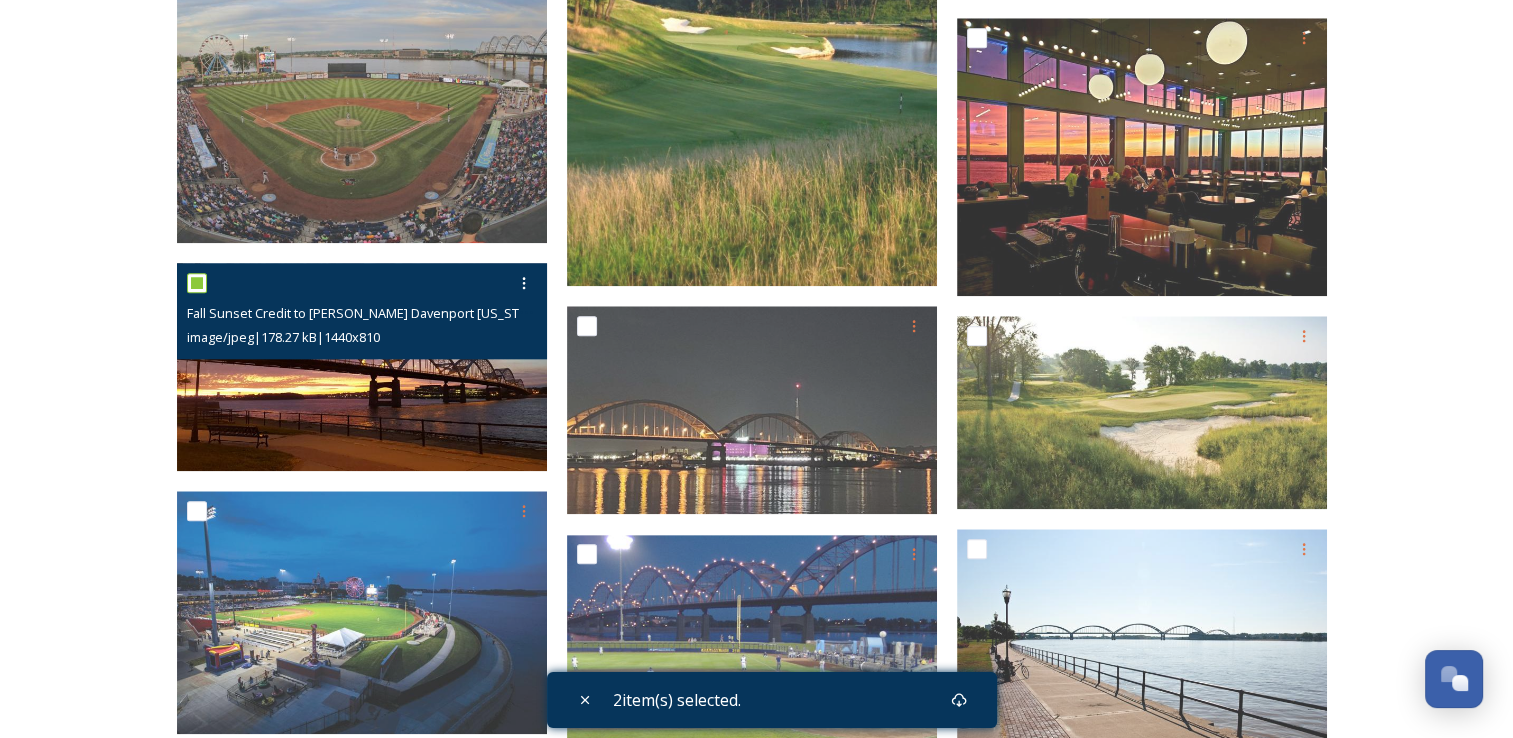 click at bounding box center [362, 367] 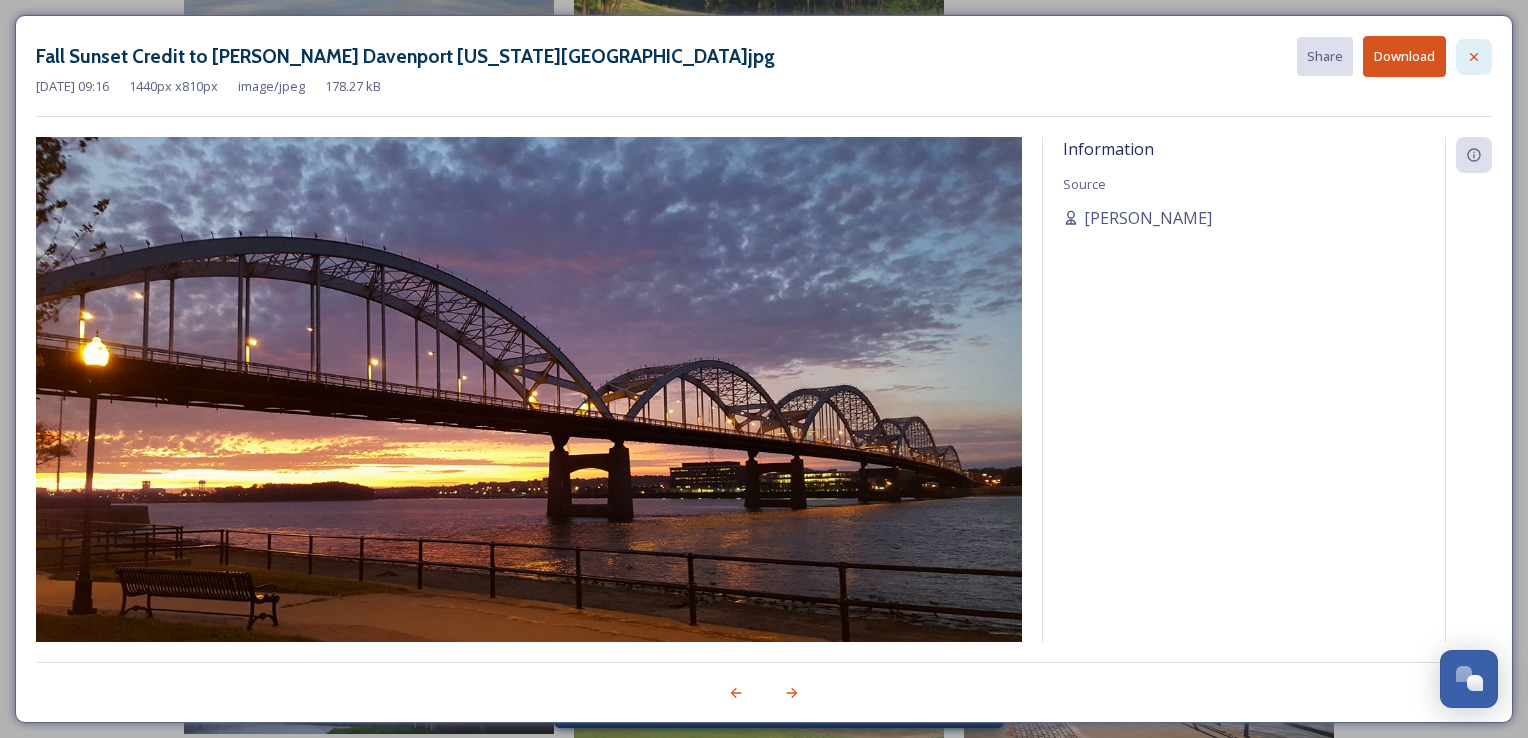 click 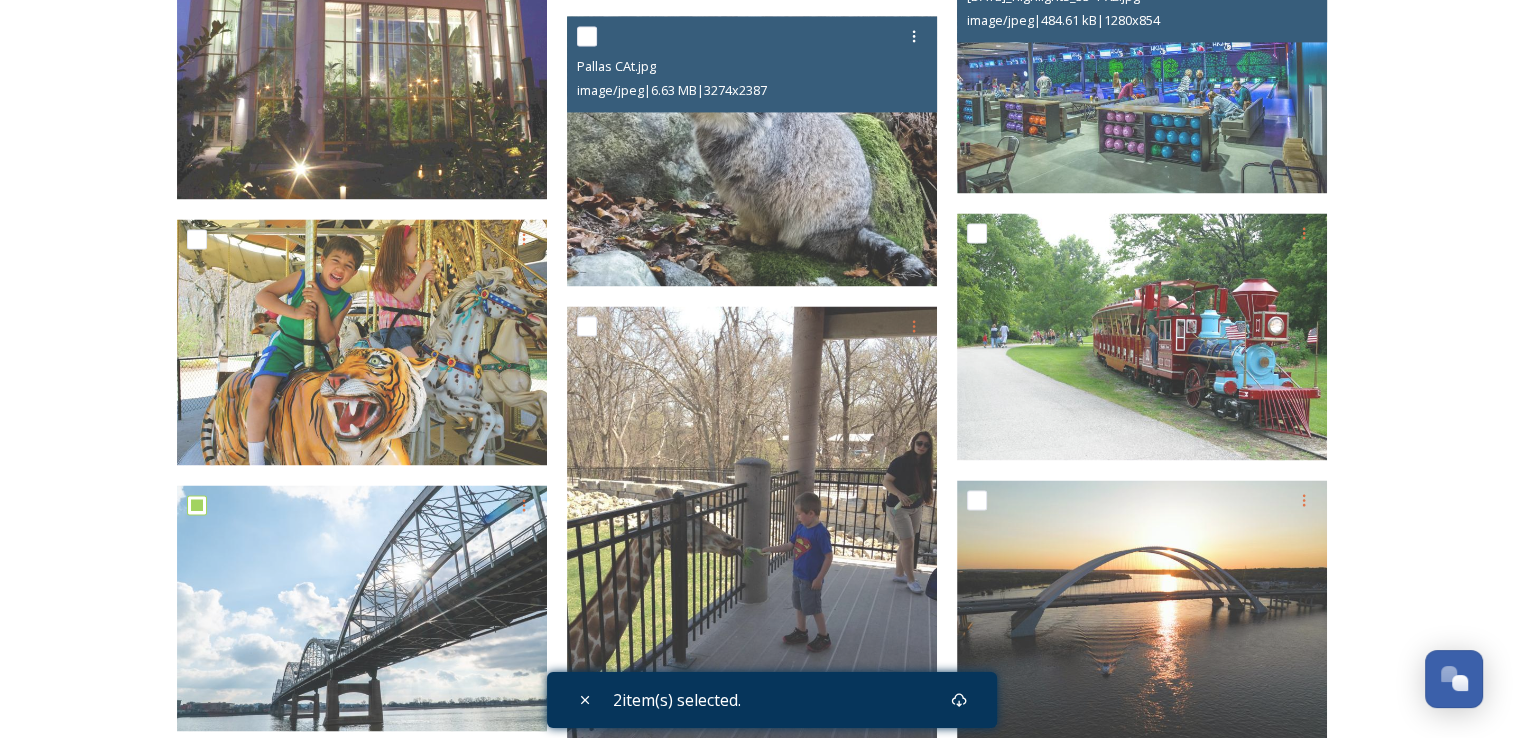 scroll, scrollTop: 3388, scrollLeft: 0, axis: vertical 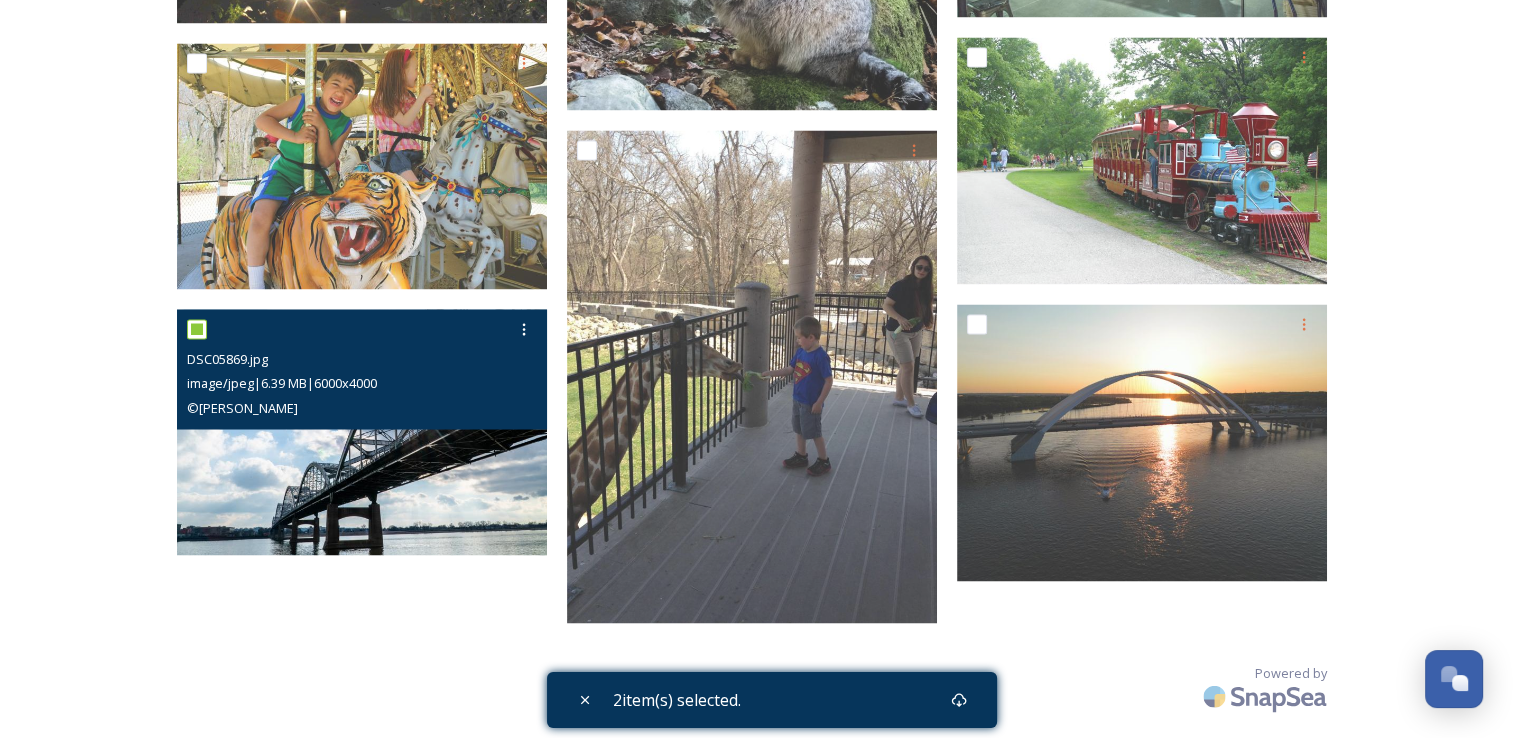 click at bounding box center [362, 432] 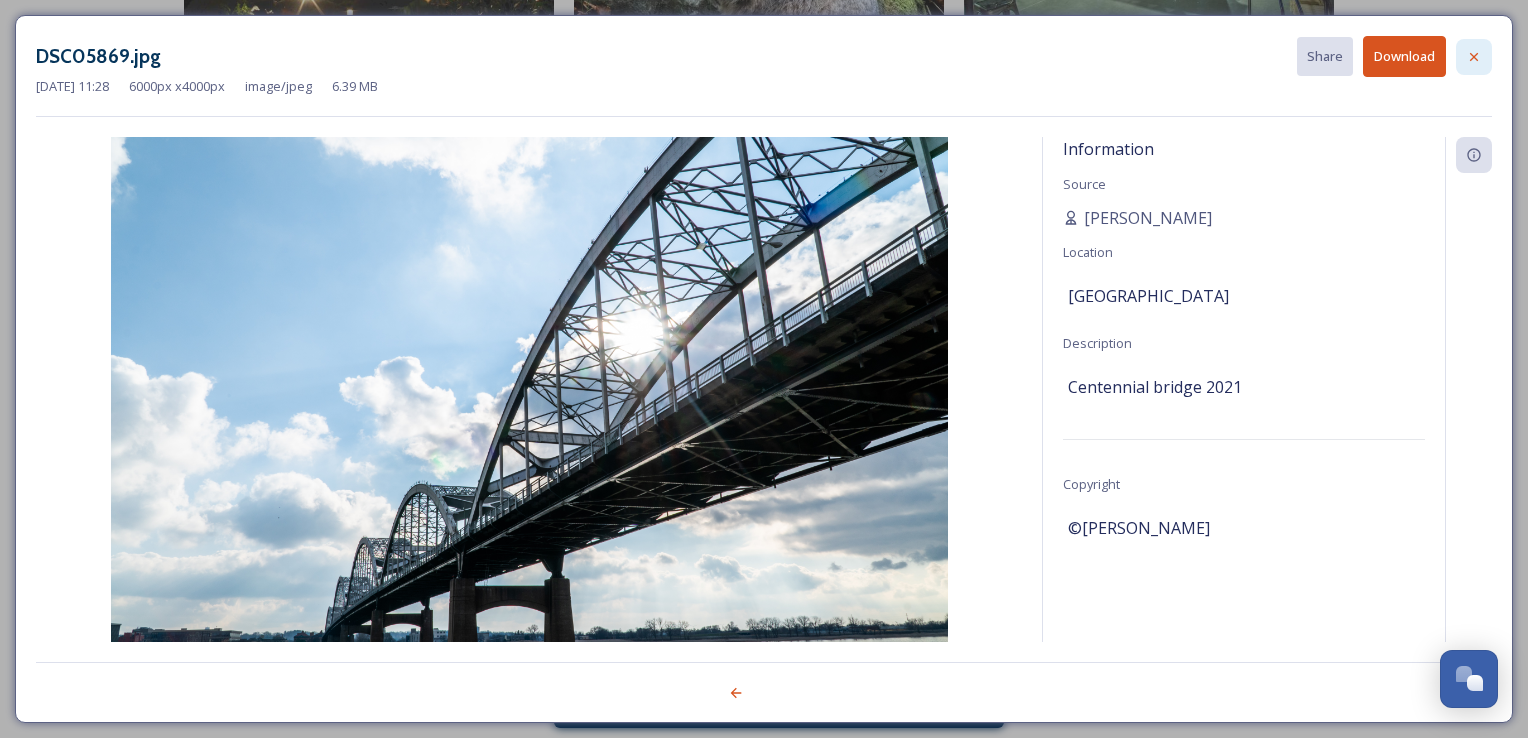 click 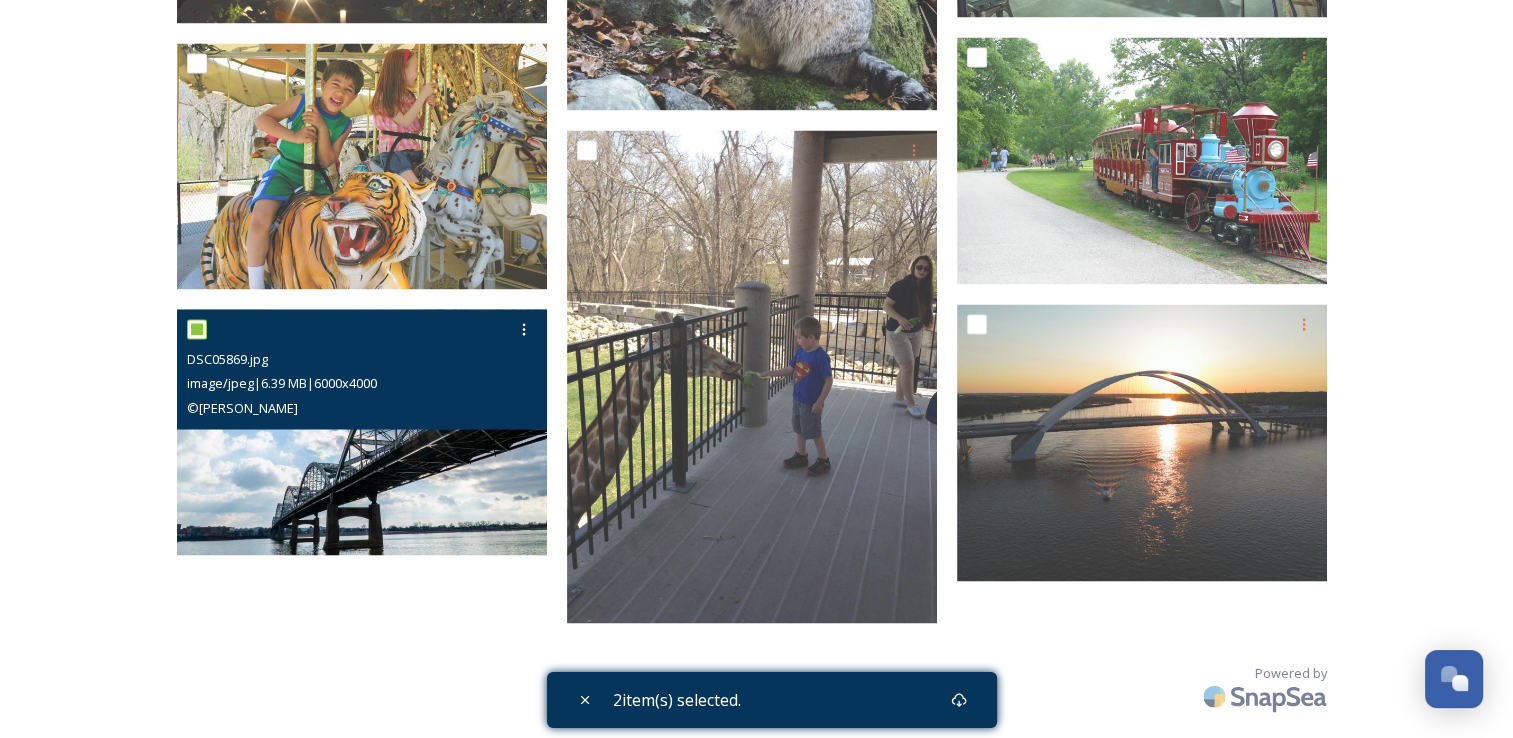 click at bounding box center [197, 329] 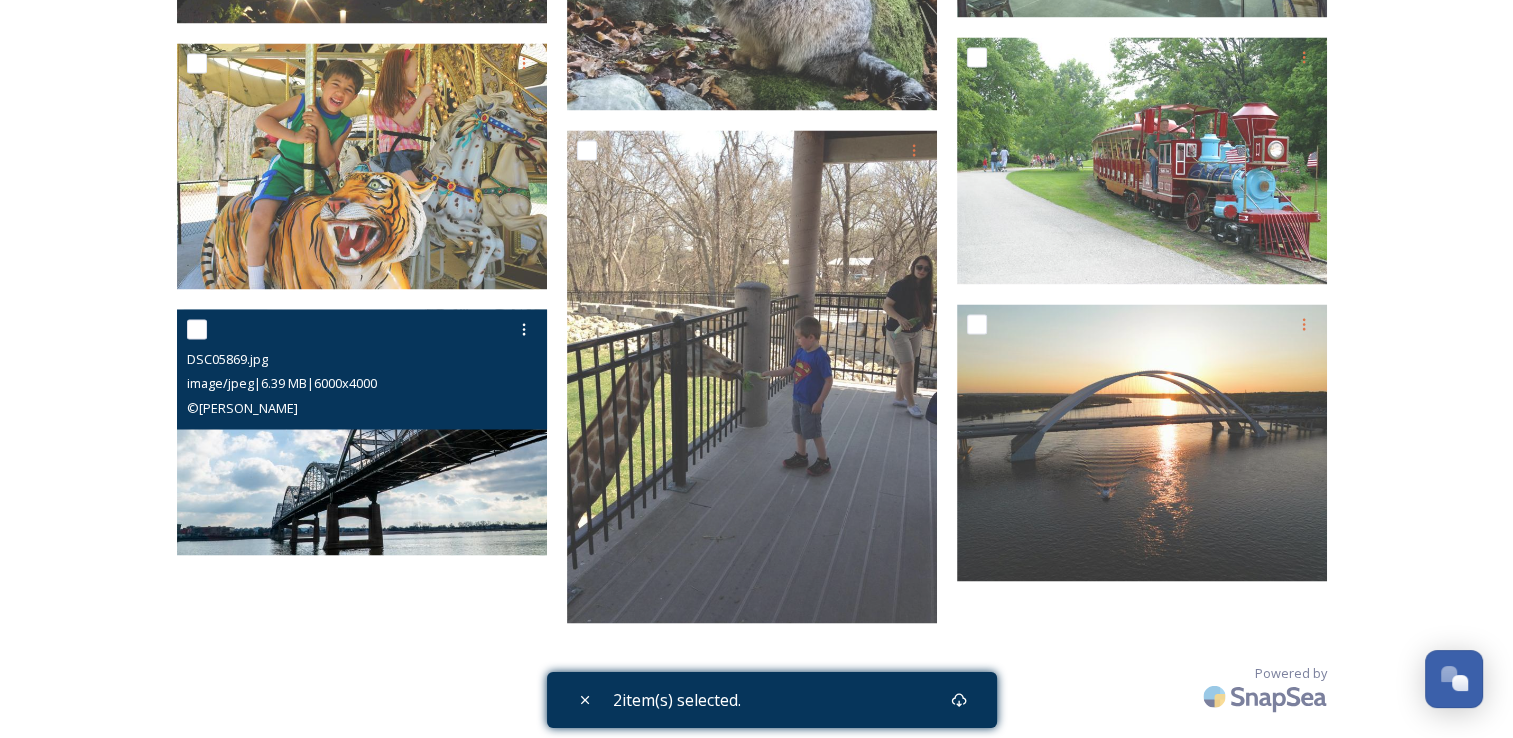 checkbox on "false" 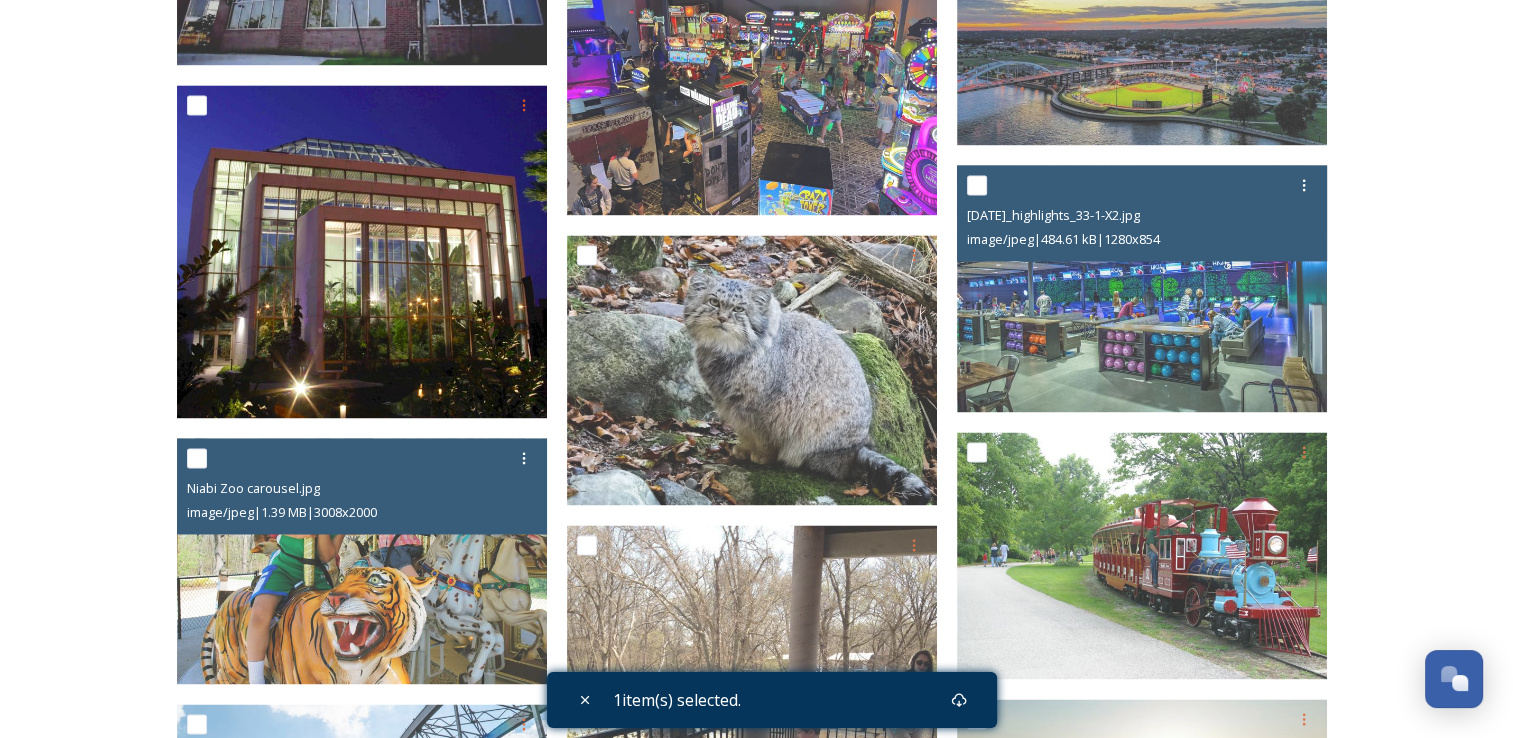 scroll, scrollTop: 2989, scrollLeft: 0, axis: vertical 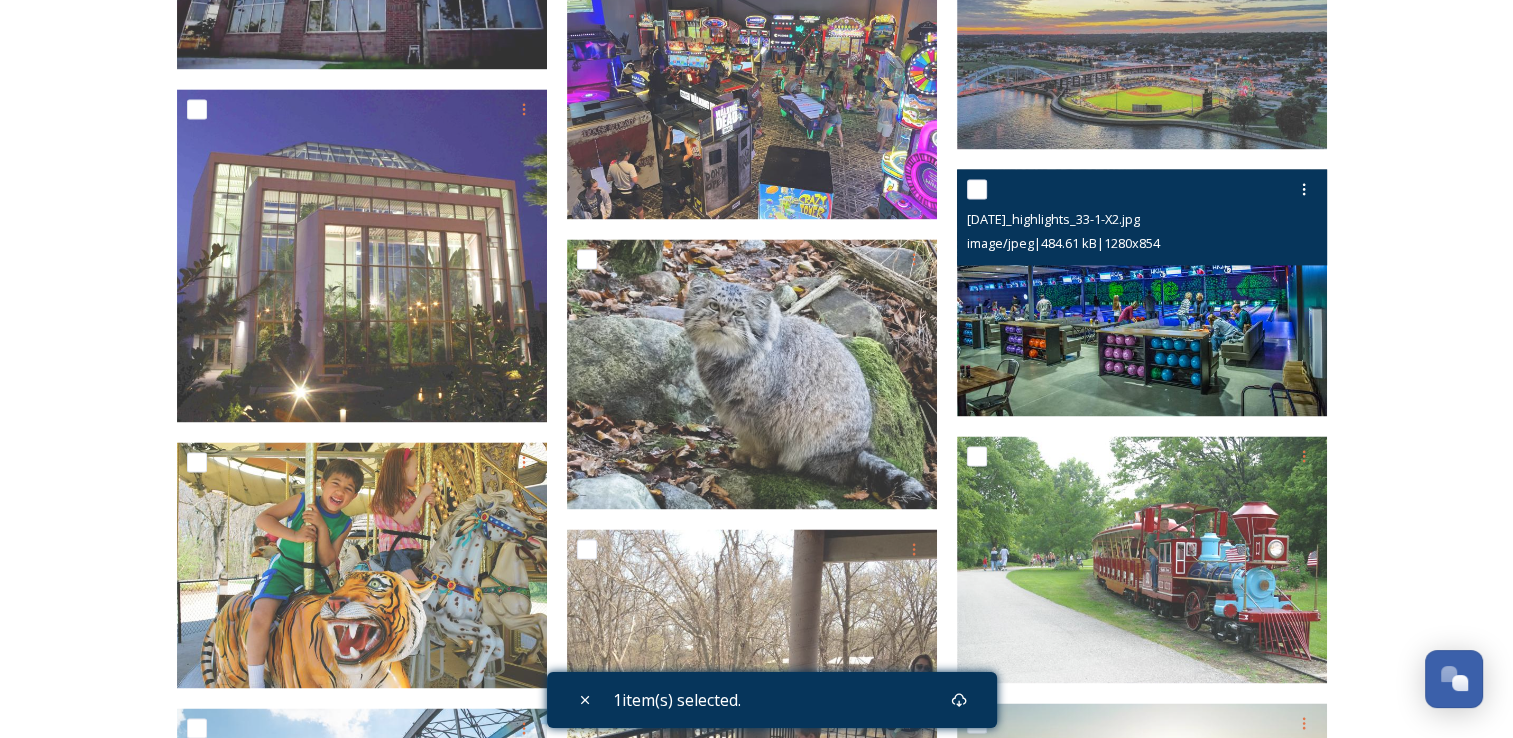 click at bounding box center [1142, 292] 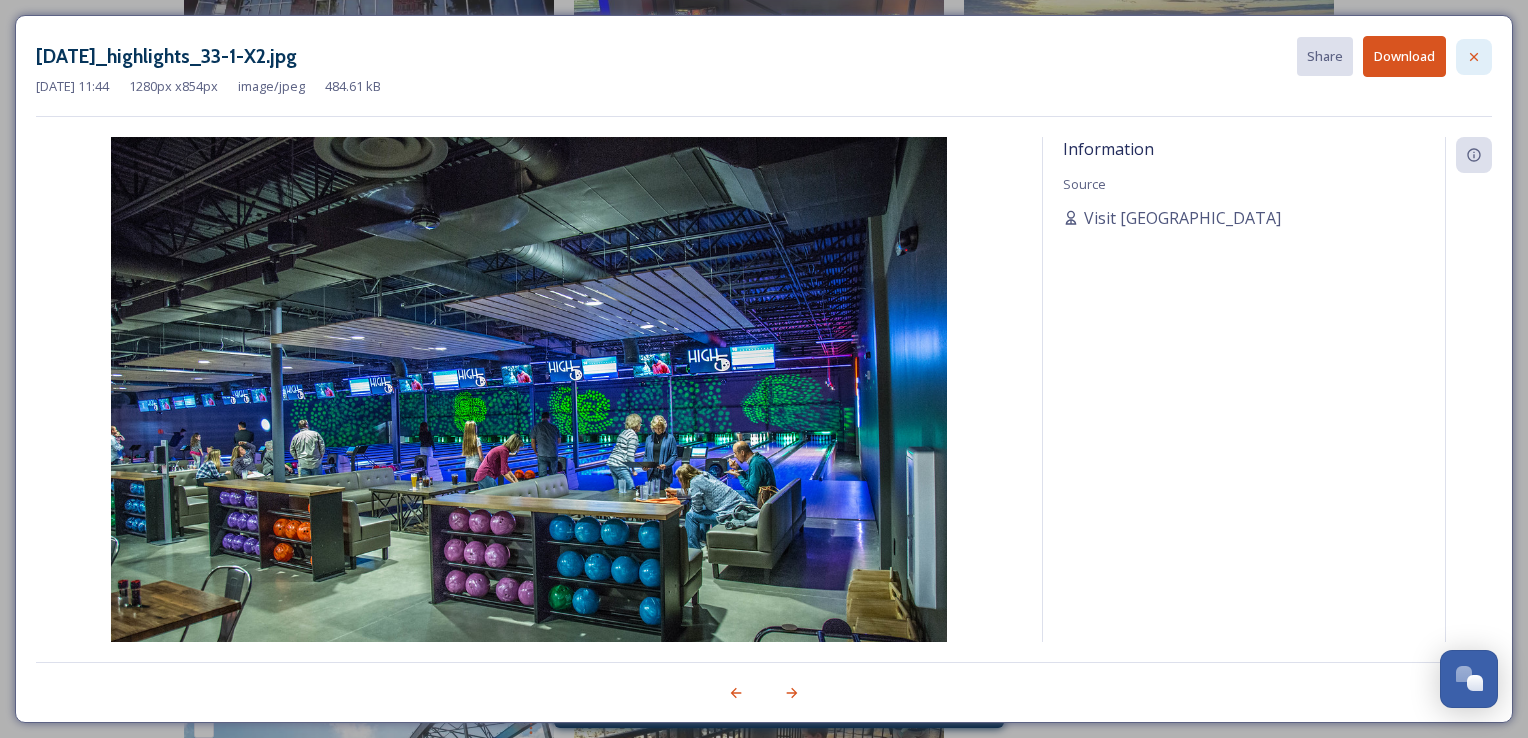 click 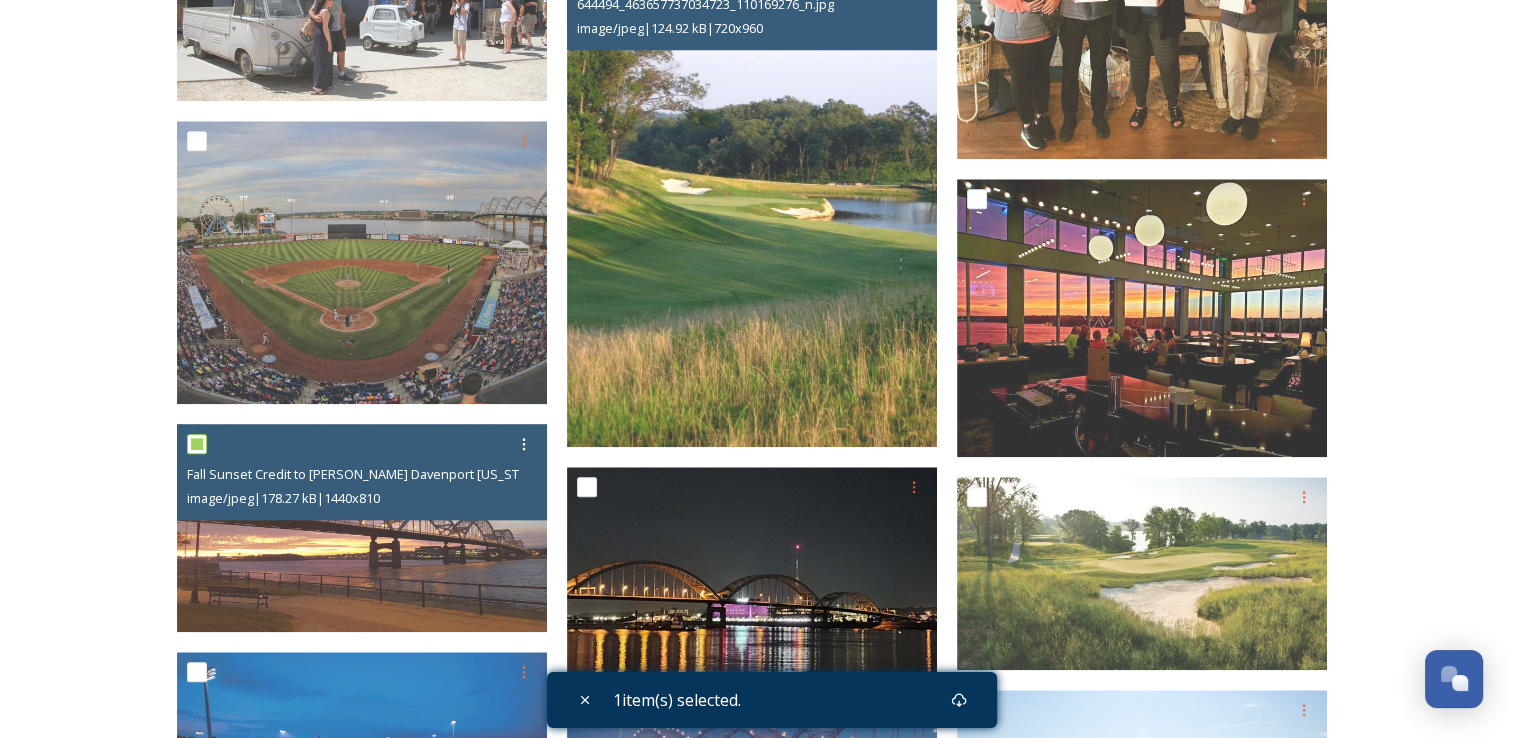 scroll, scrollTop: 1932, scrollLeft: 0, axis: vertical 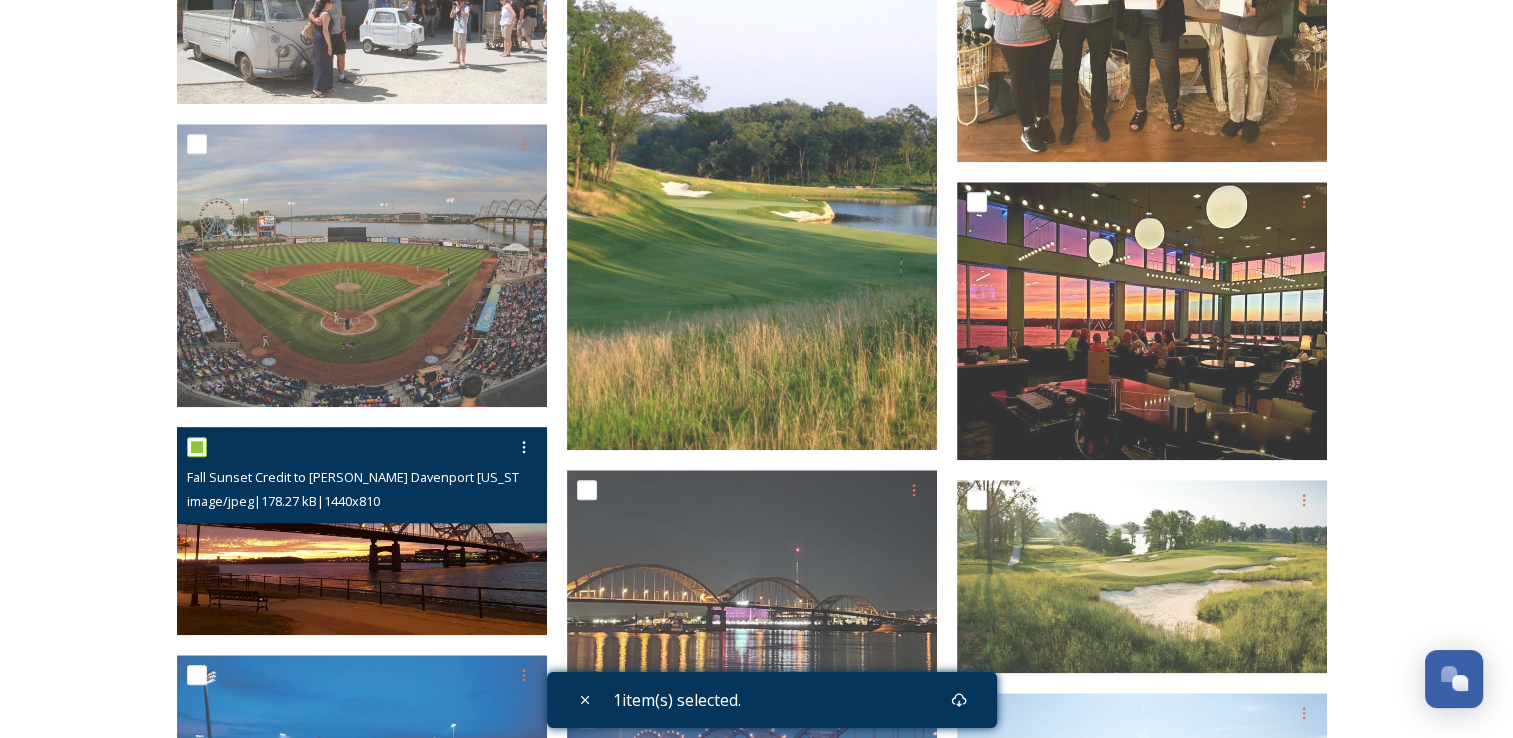 click at bounding box center [362, 531] 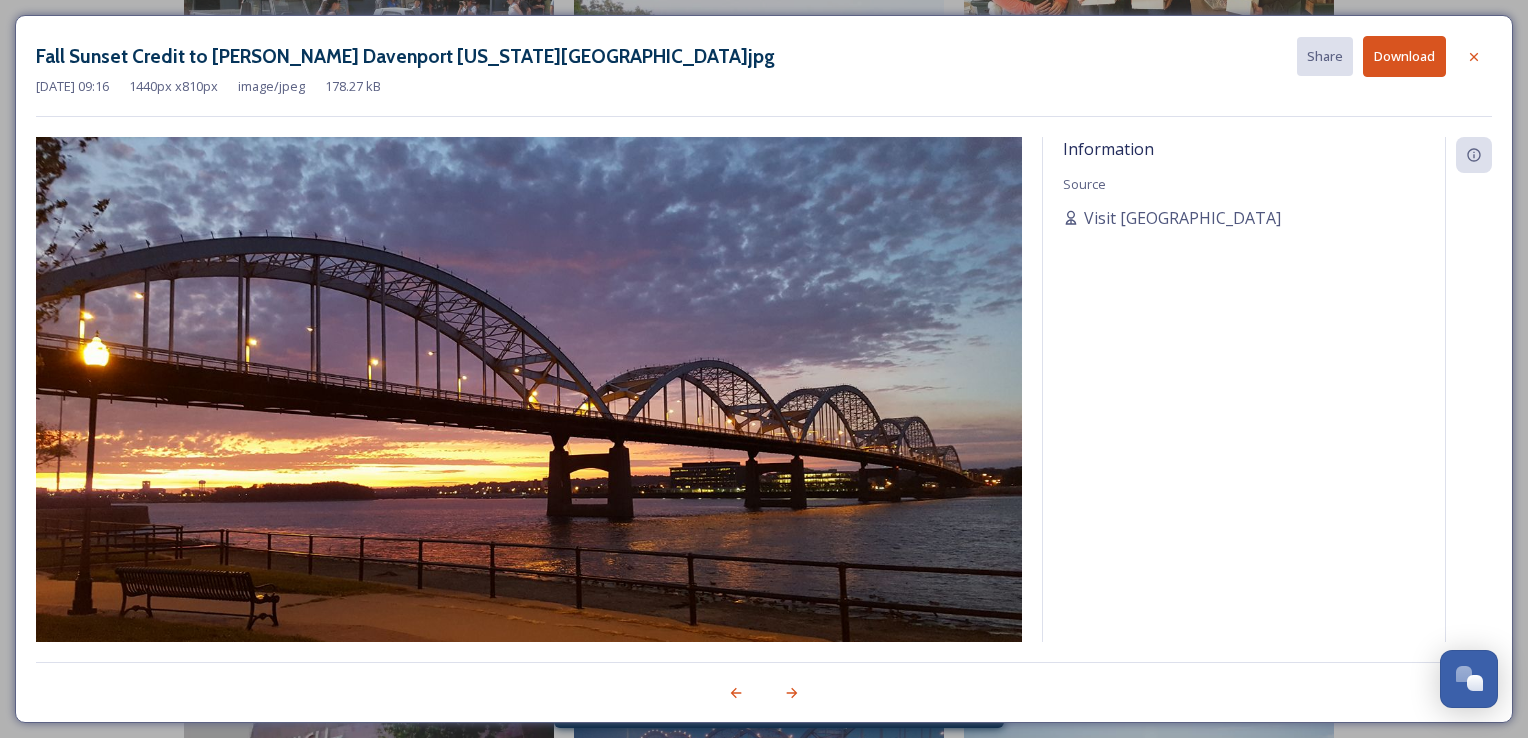 click on "Download" at bounding box center [1404, 56] 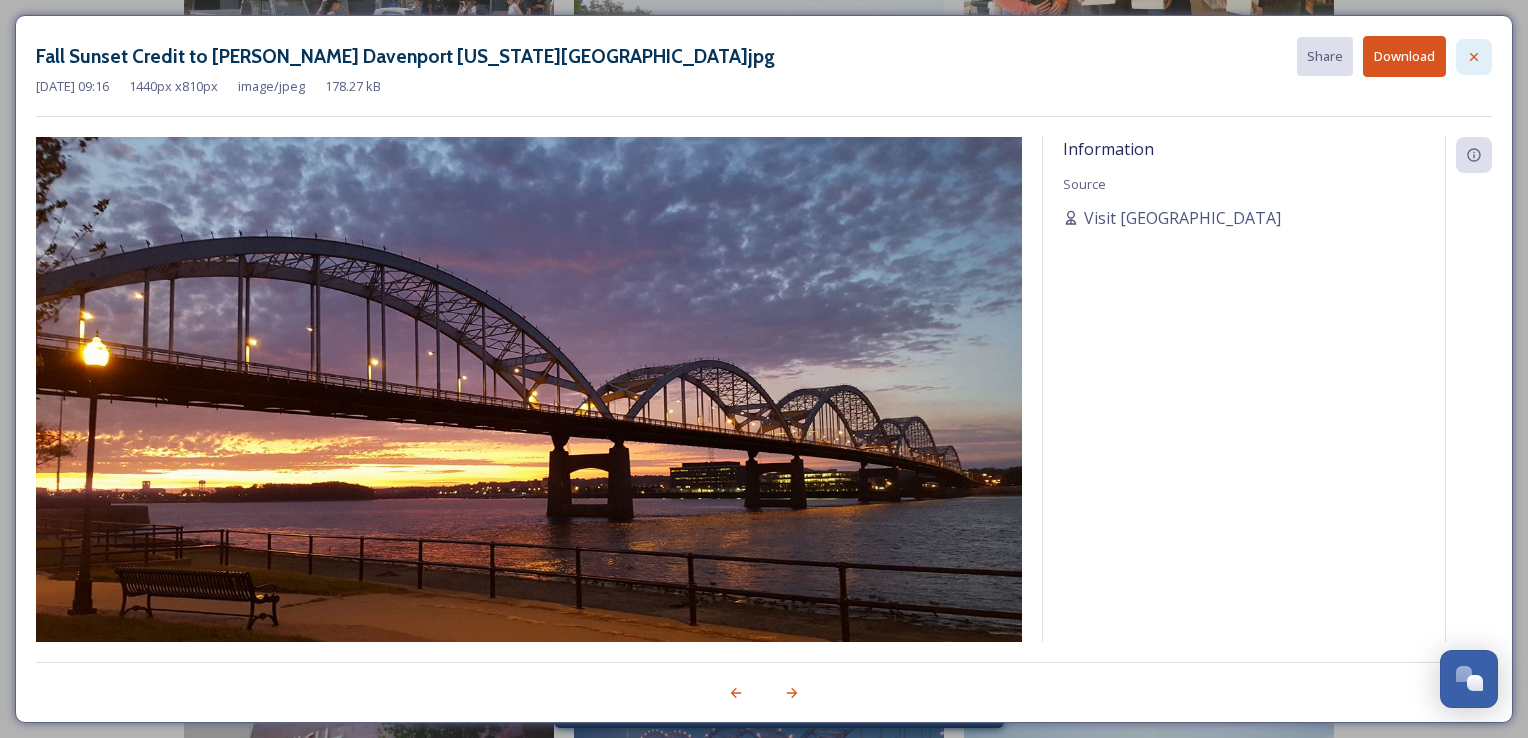 click 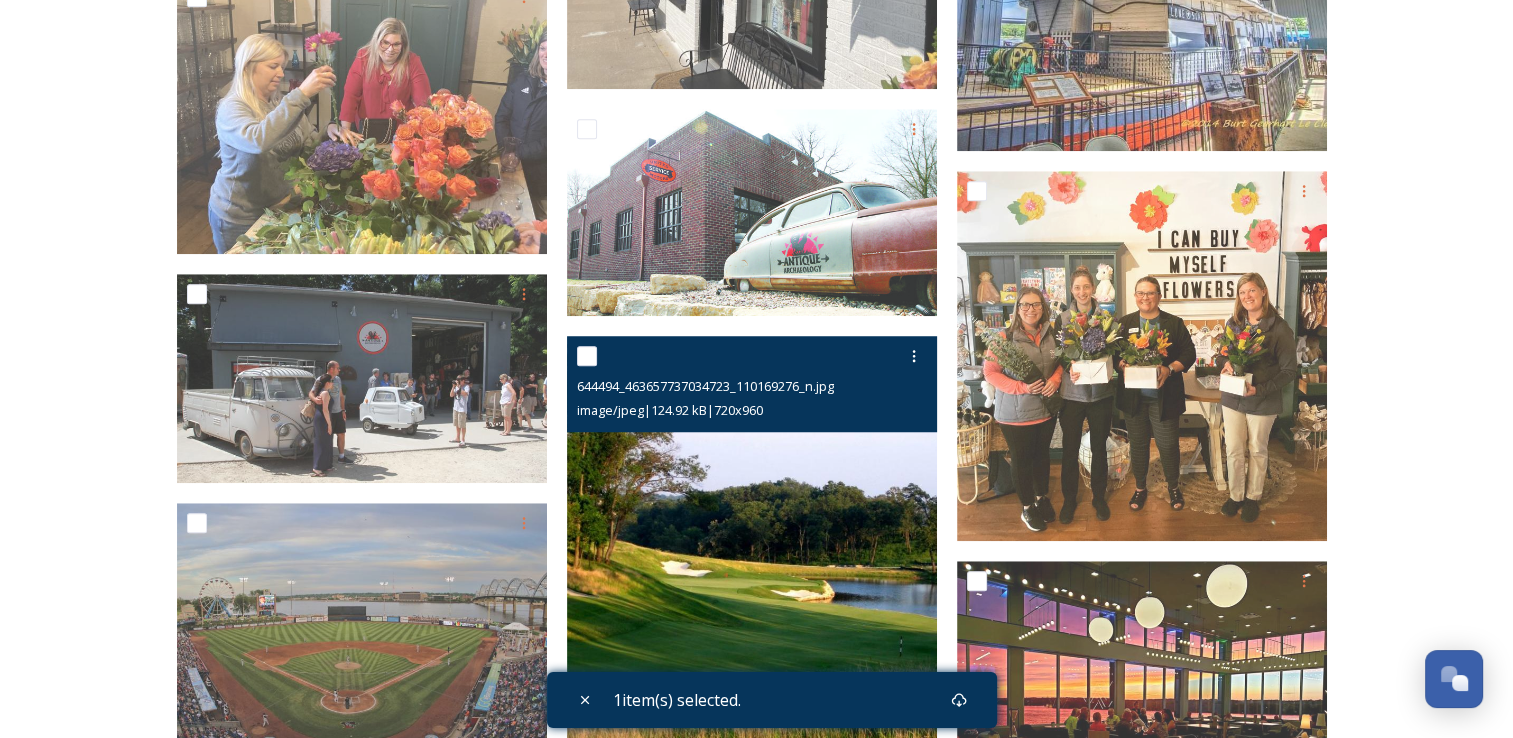 scroll, scrollTop: 1548, scrollLeft: 0, axis: vertical 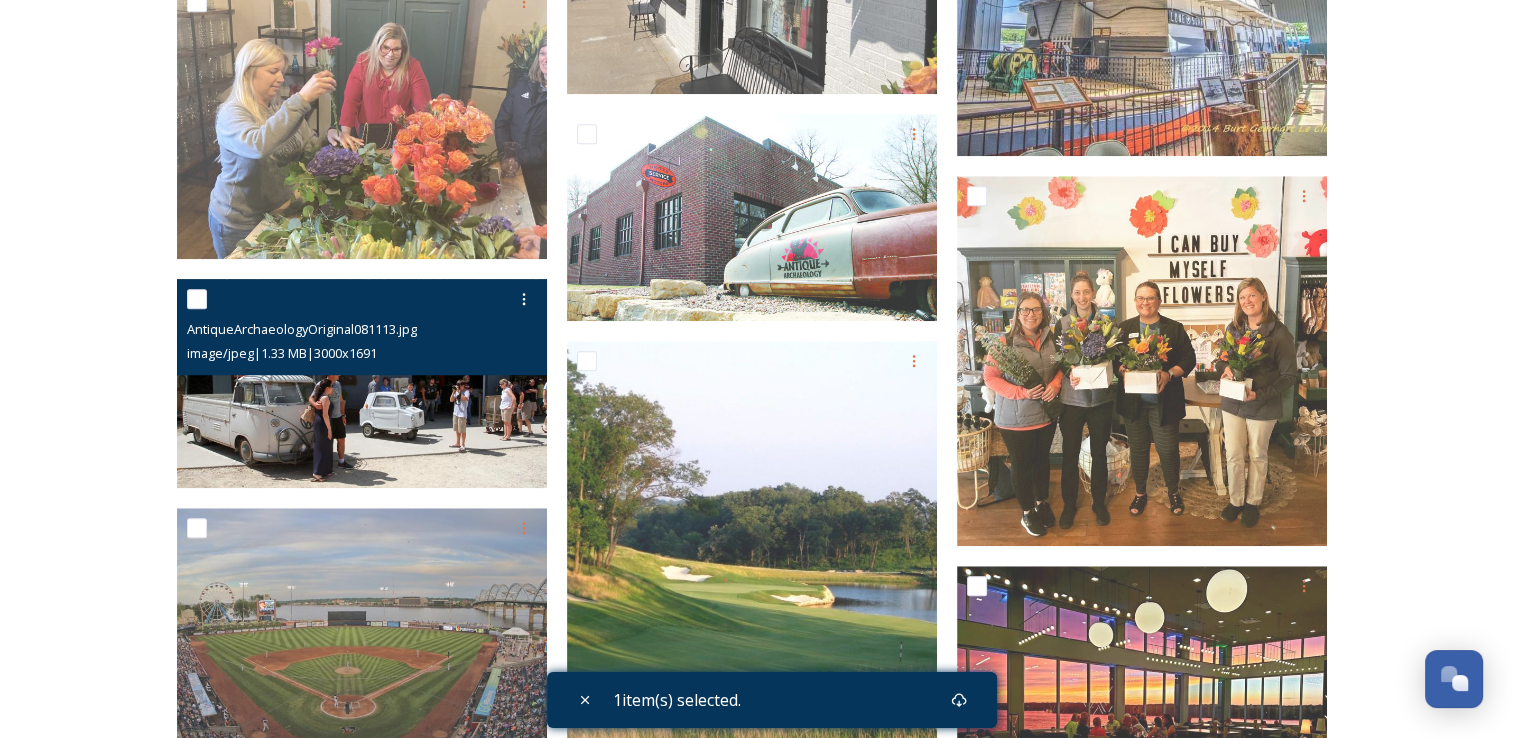 click on "AntiqueArchaeologyOriginal081113.jpg image/jpeg  |  1.33 MB  |  3000  x  1691" at bounding box center (362, 327) 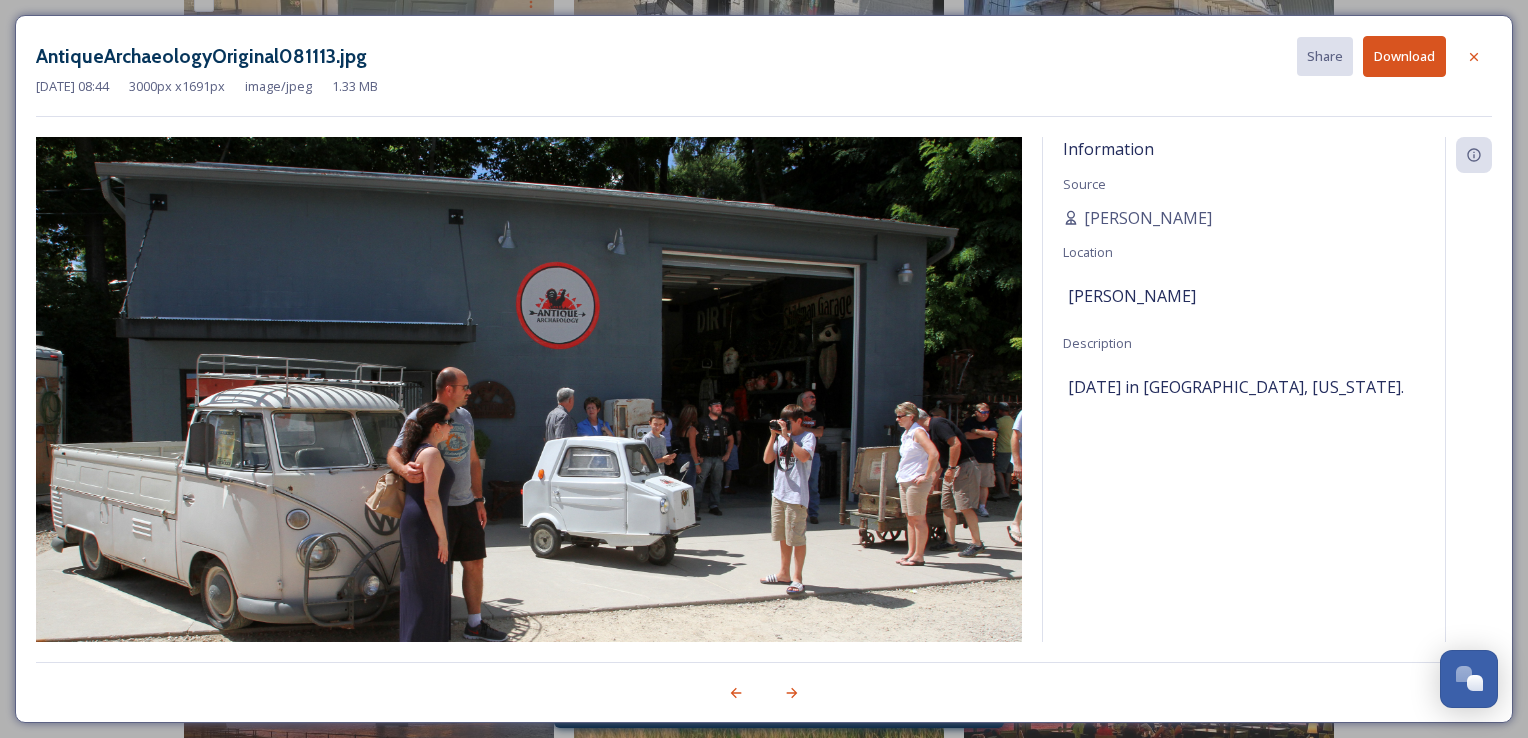 click on "Download" at bounding box center (1404, 56) 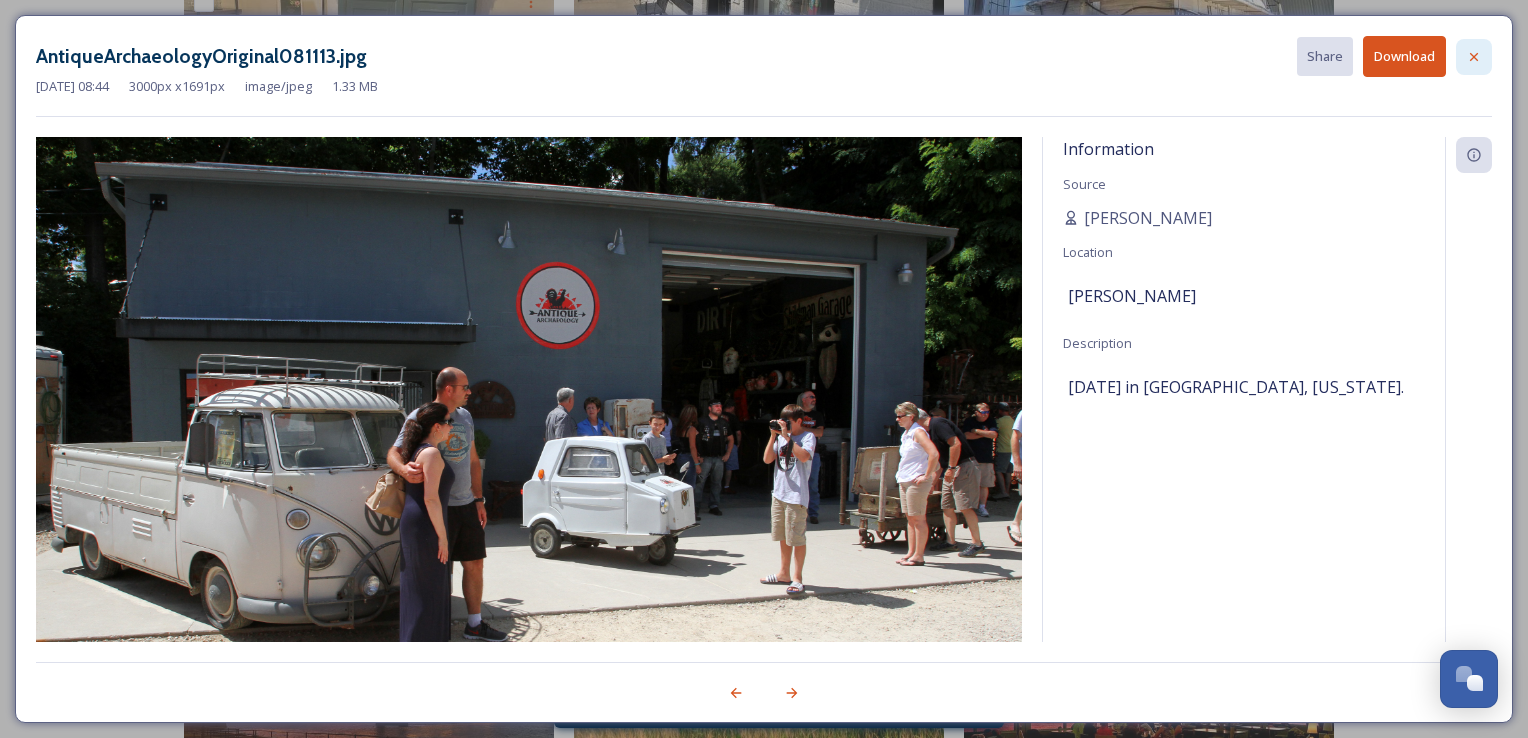 click 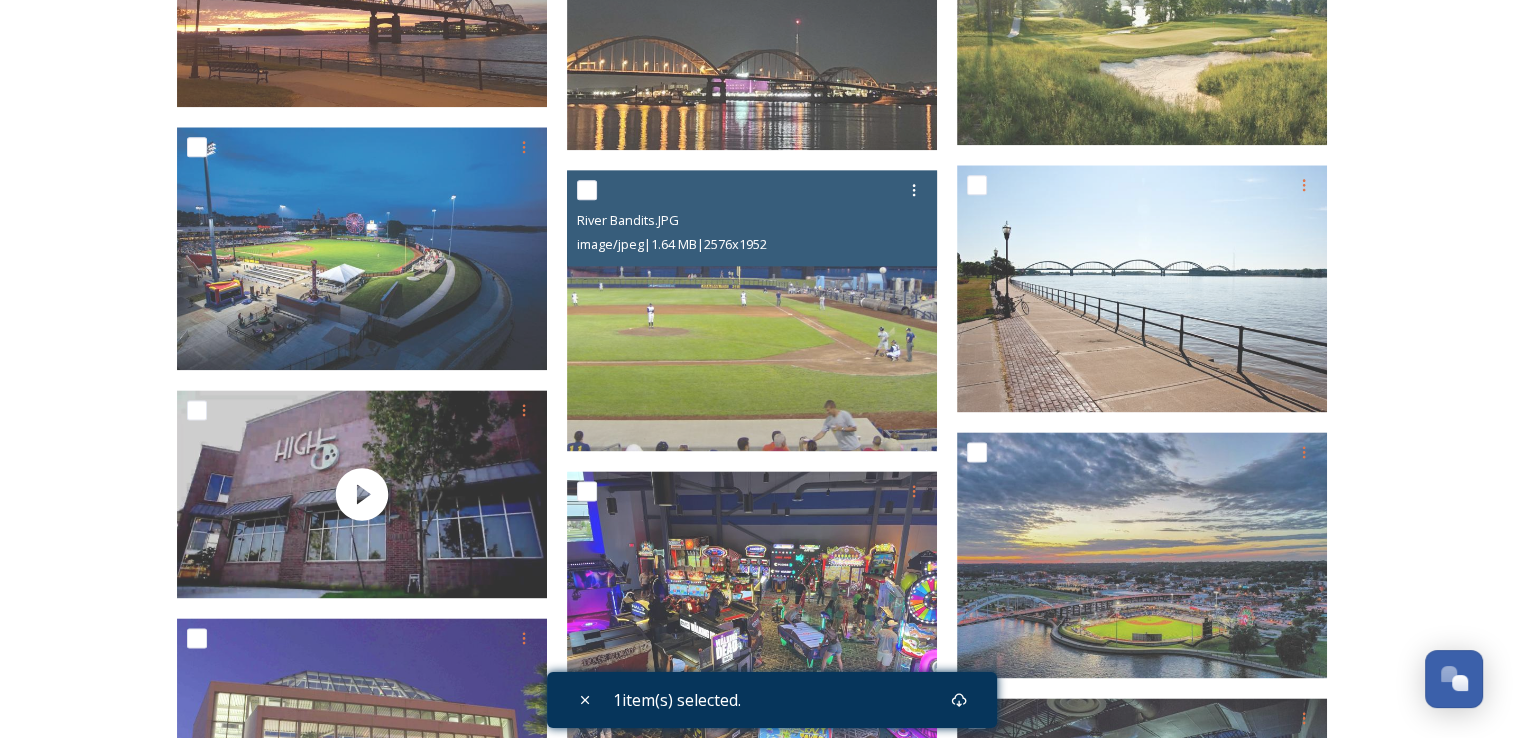 scroll, scrollTop: 2411, scrollLeft: 0, axis: vertical 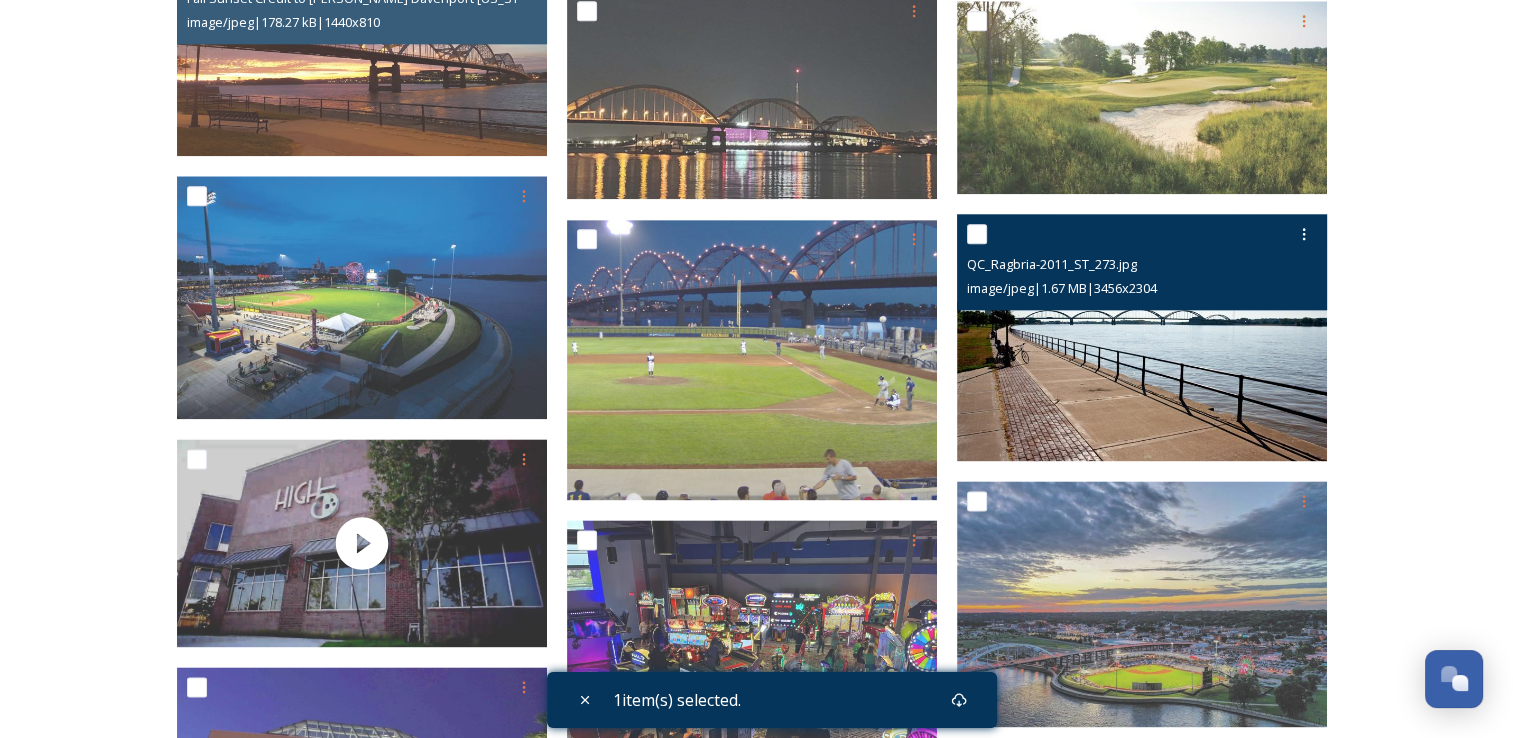click at bounding box center [1142, 337] 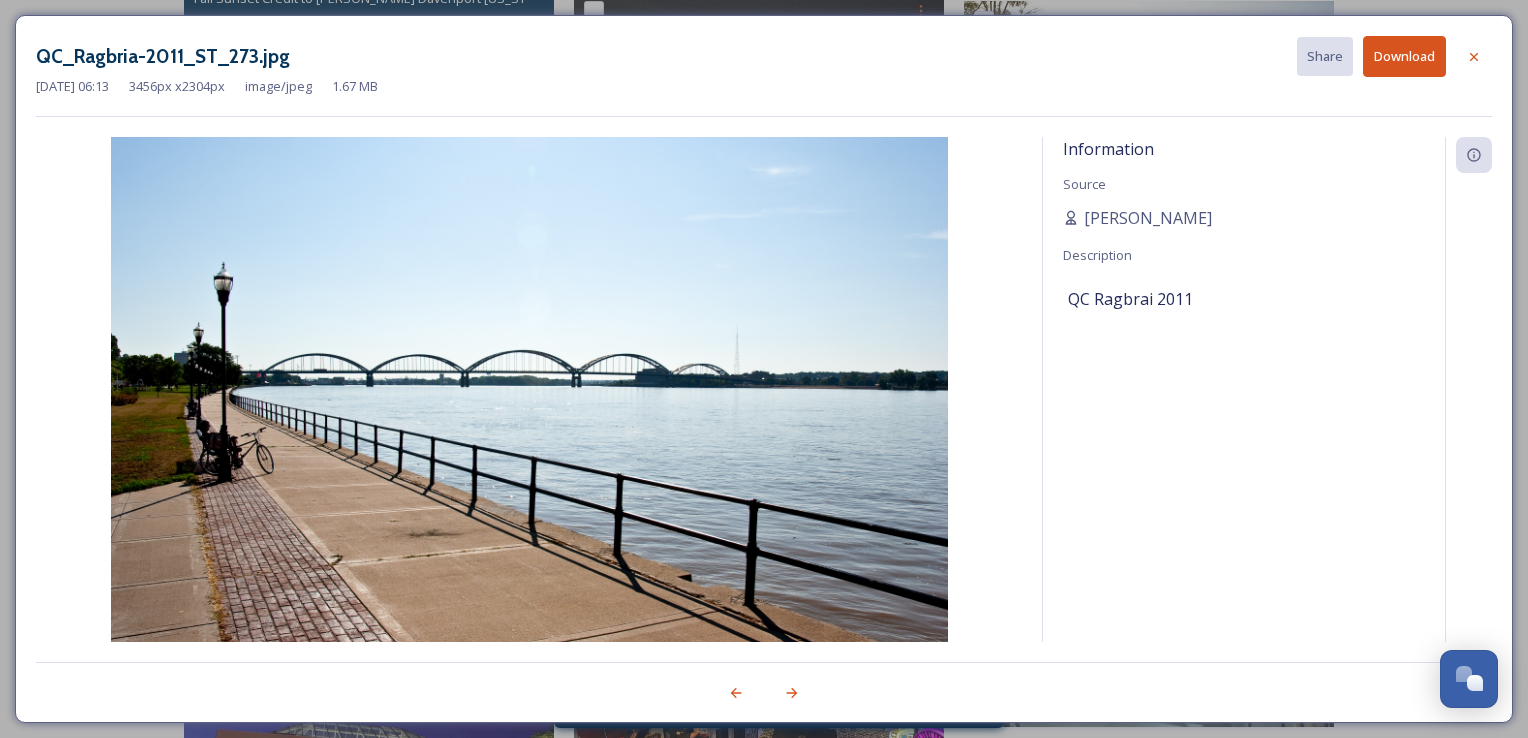 click on "Download" at bounding box center (1404, 56) 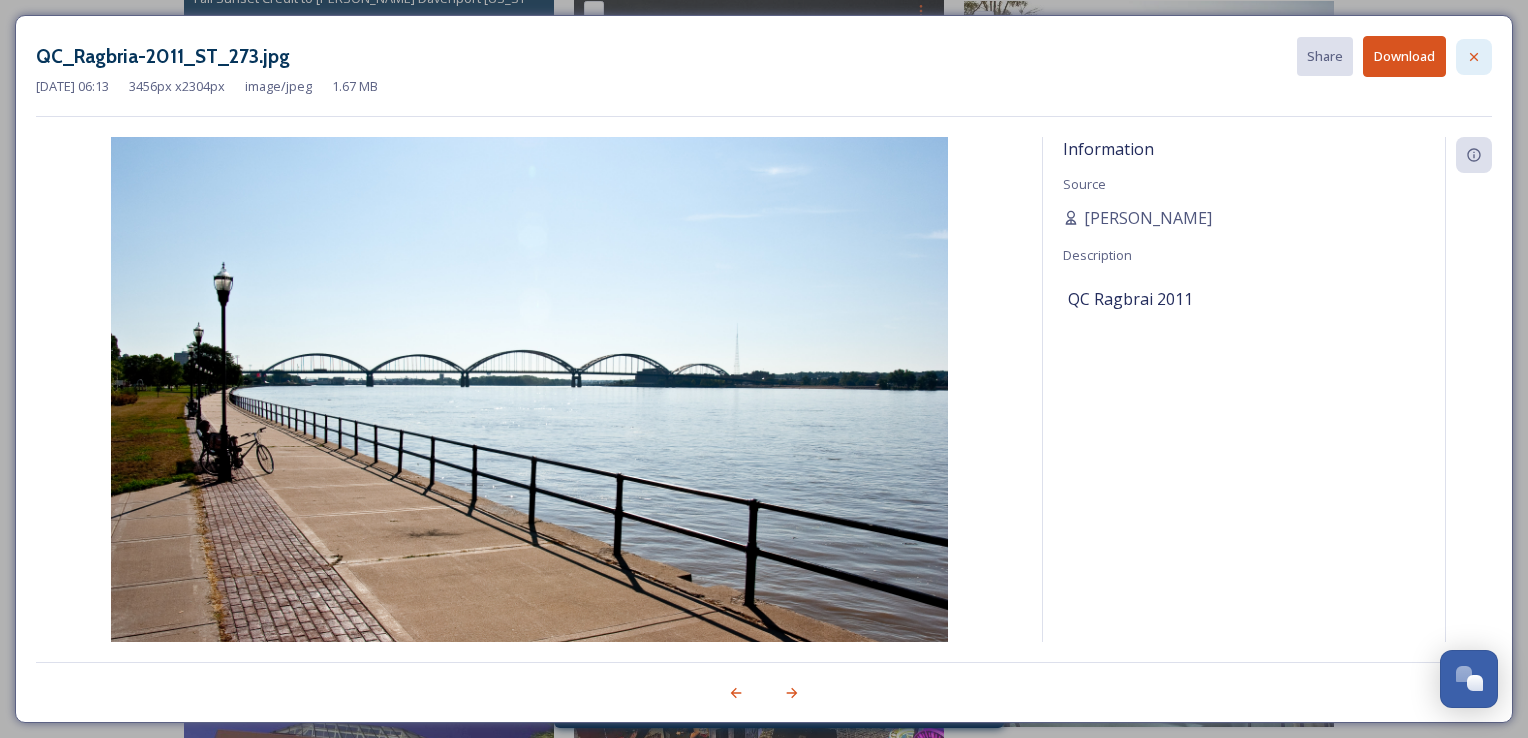 click at bounding box center [1474, 57] 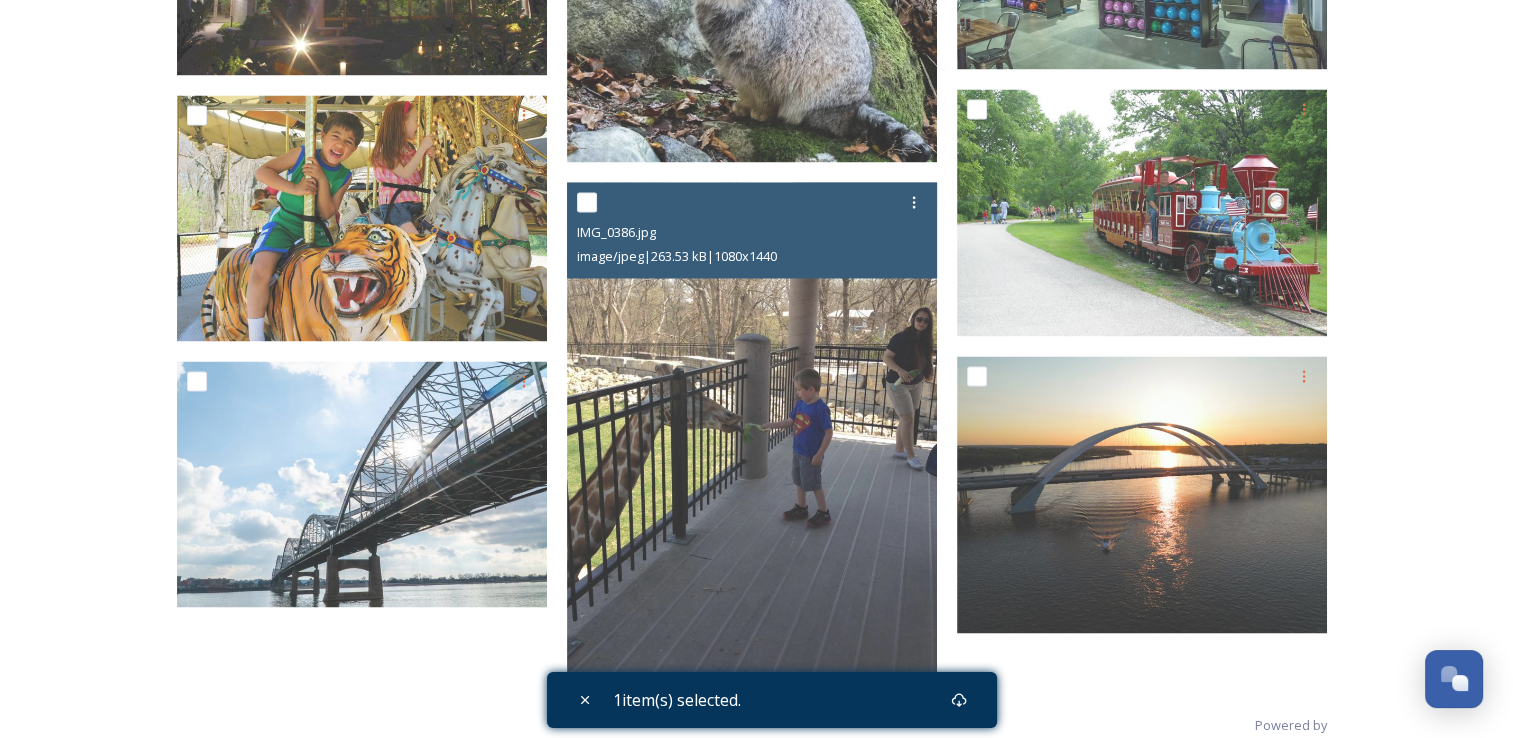 scroll, scrollTop: 3352, scrollLeft: 0, axis: vertical 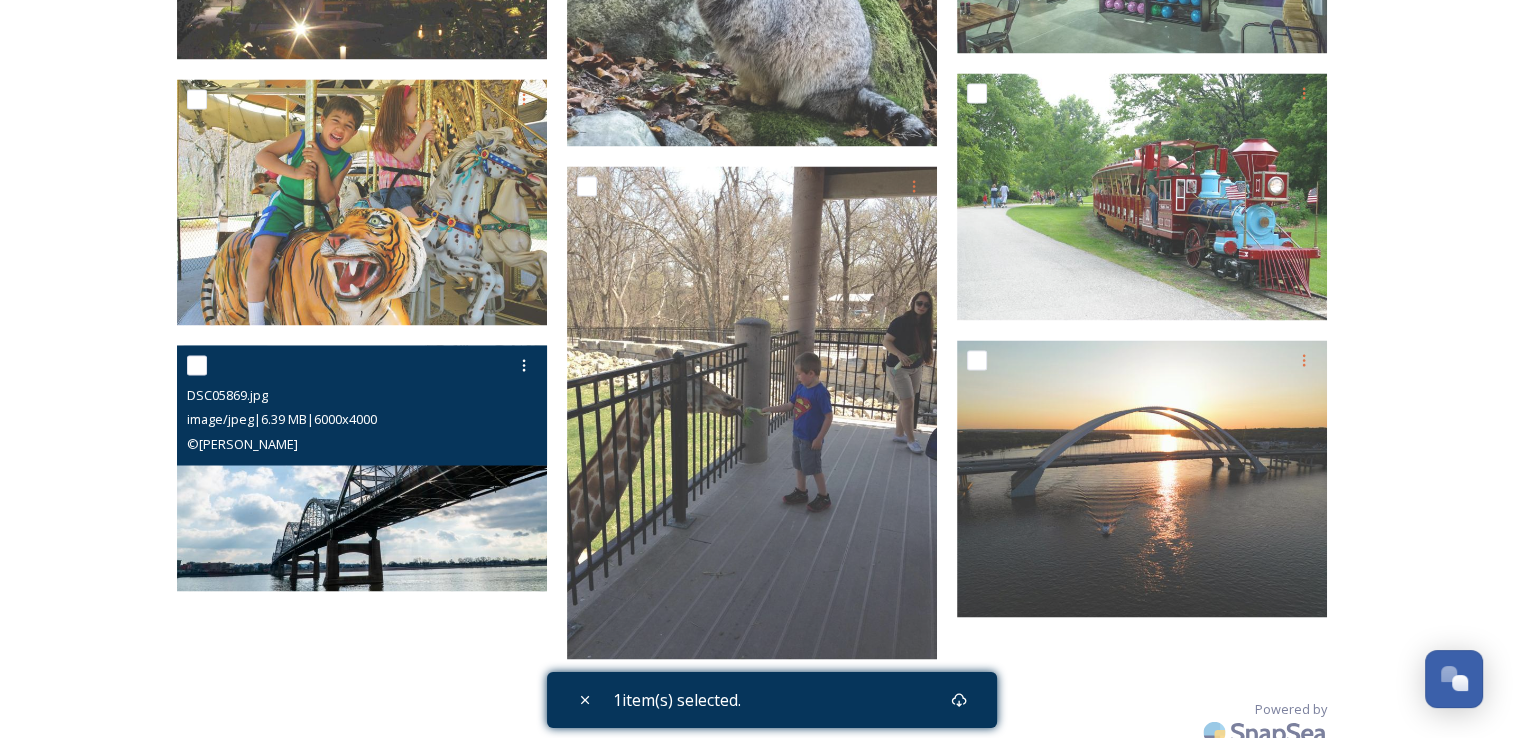click at bounding box center (362, 468) 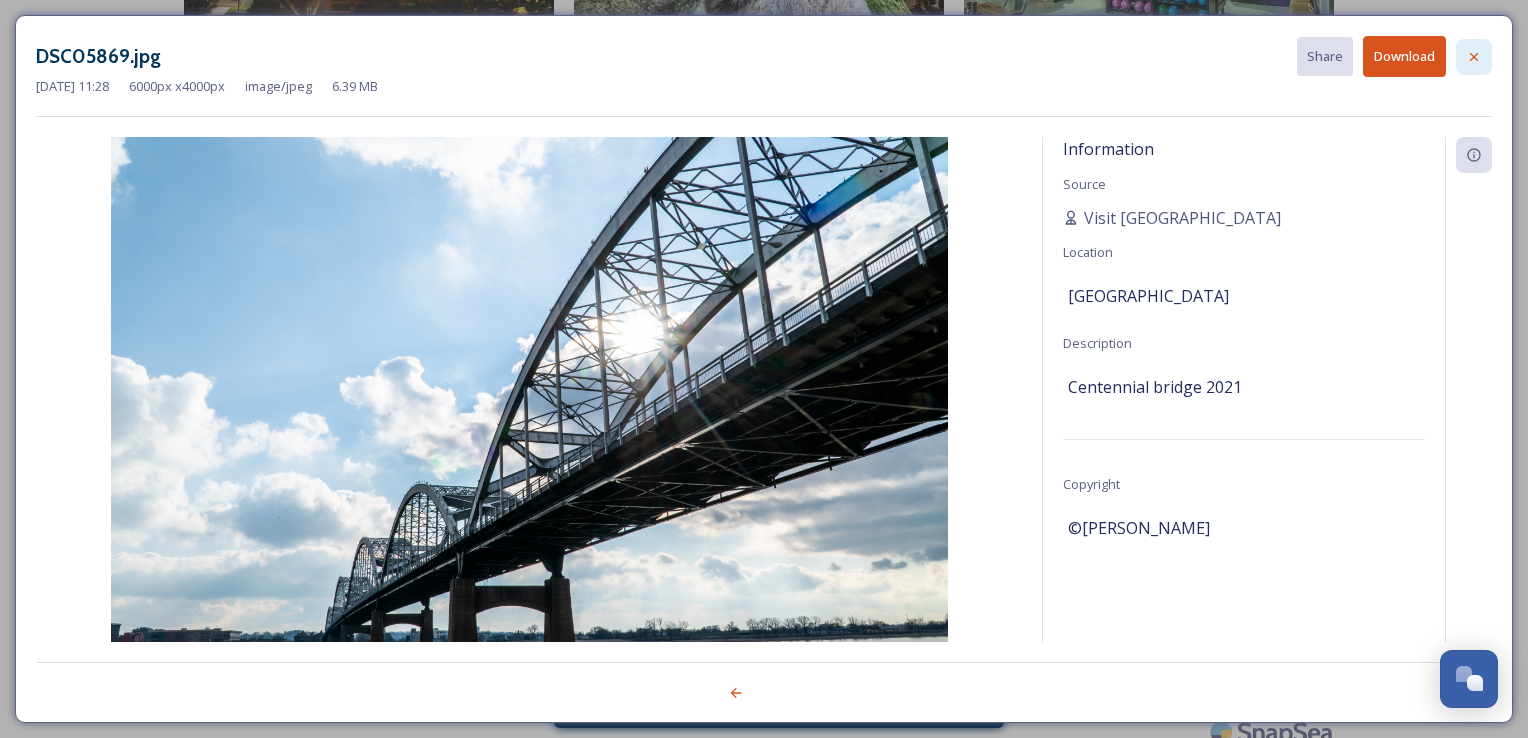 click 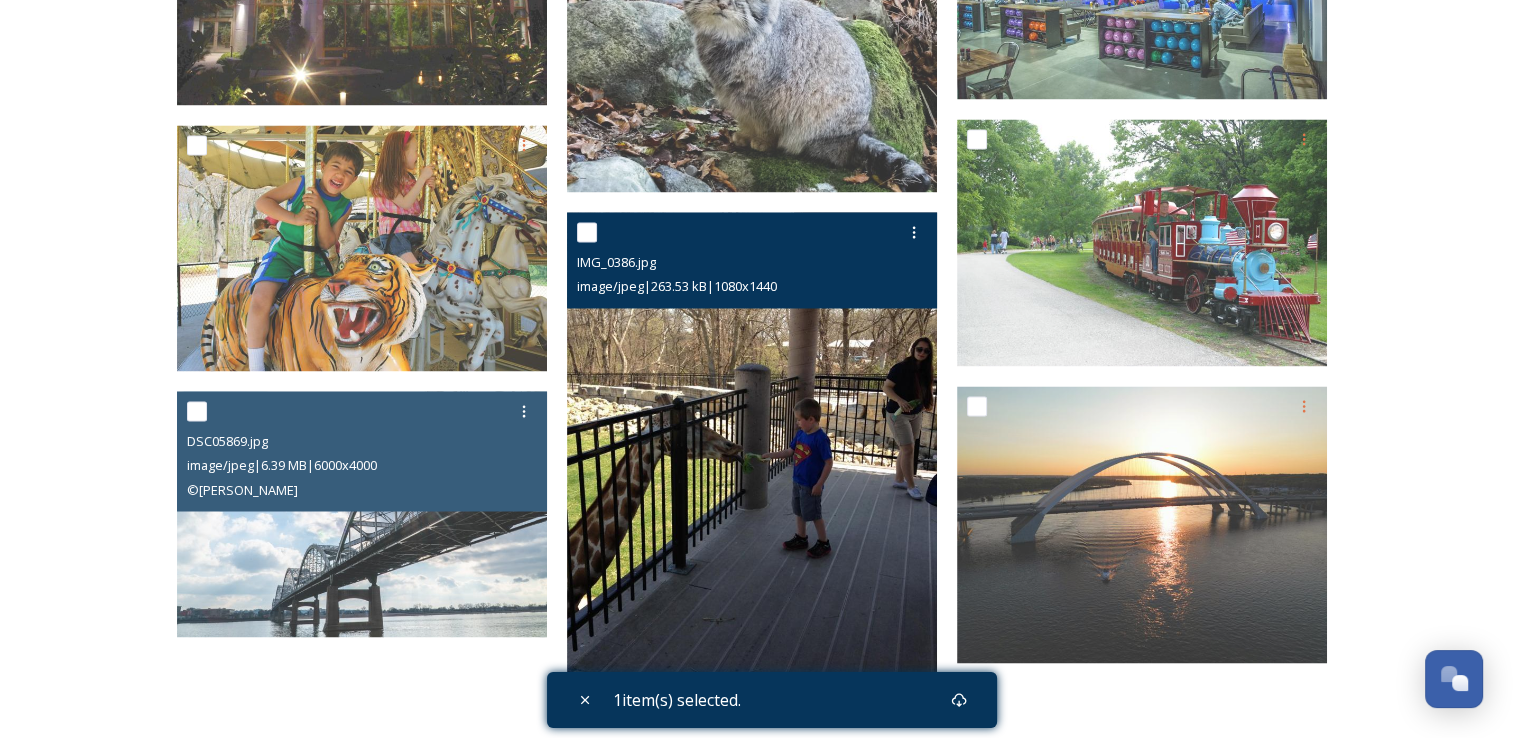 scroll, scrollTop: 3305, scrollLeft: 0, axis: vertical 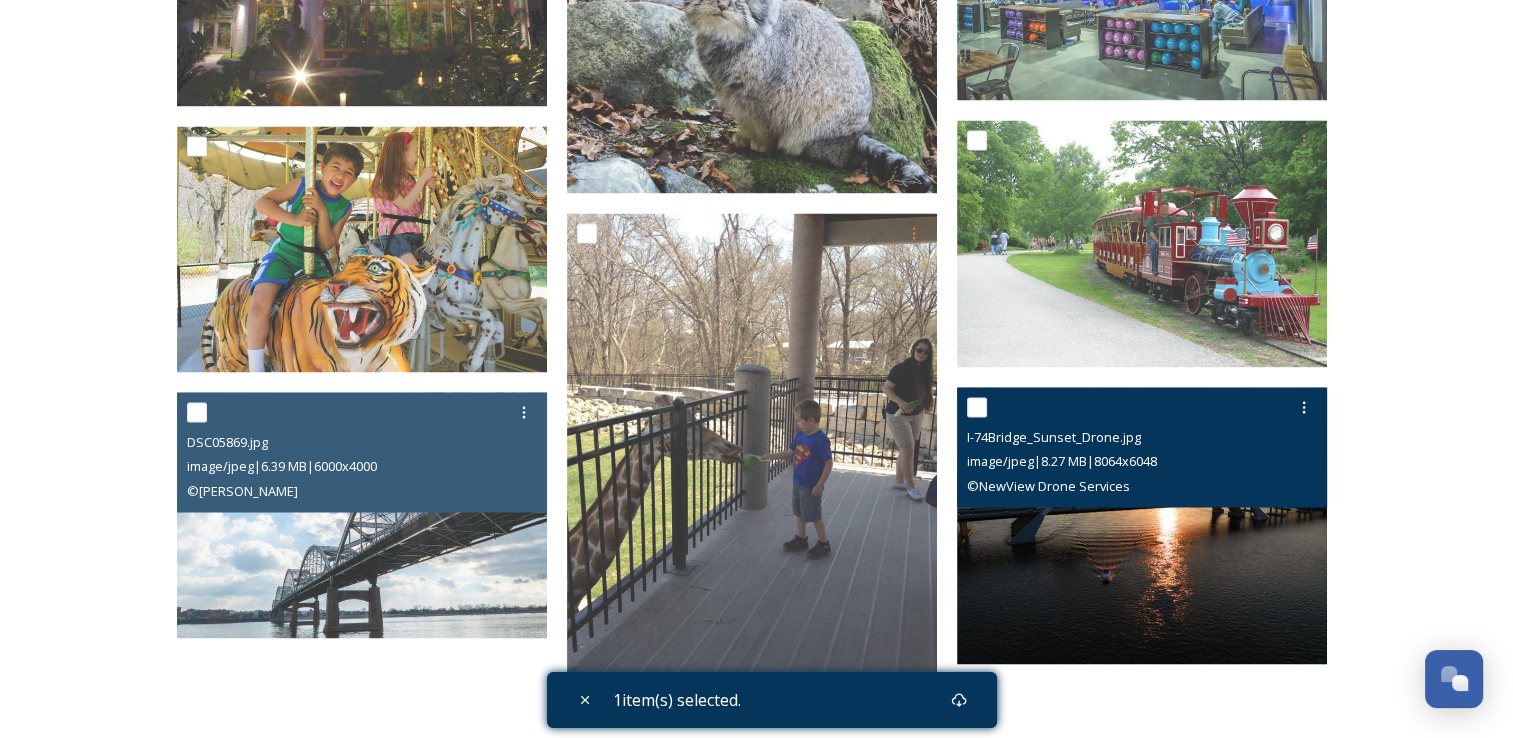 click at bounding box center [1142, 526] 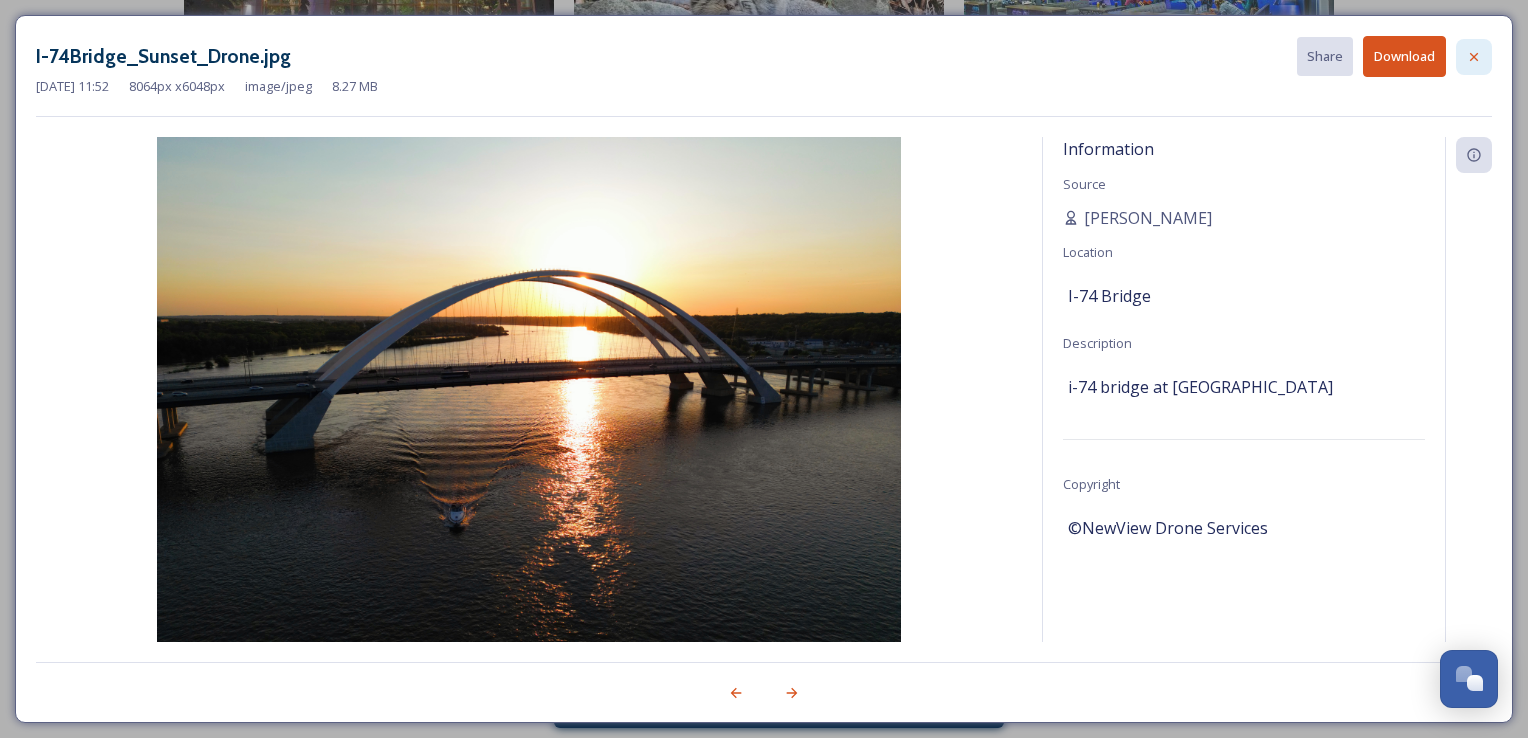 click at bounding box center (1474, 57) 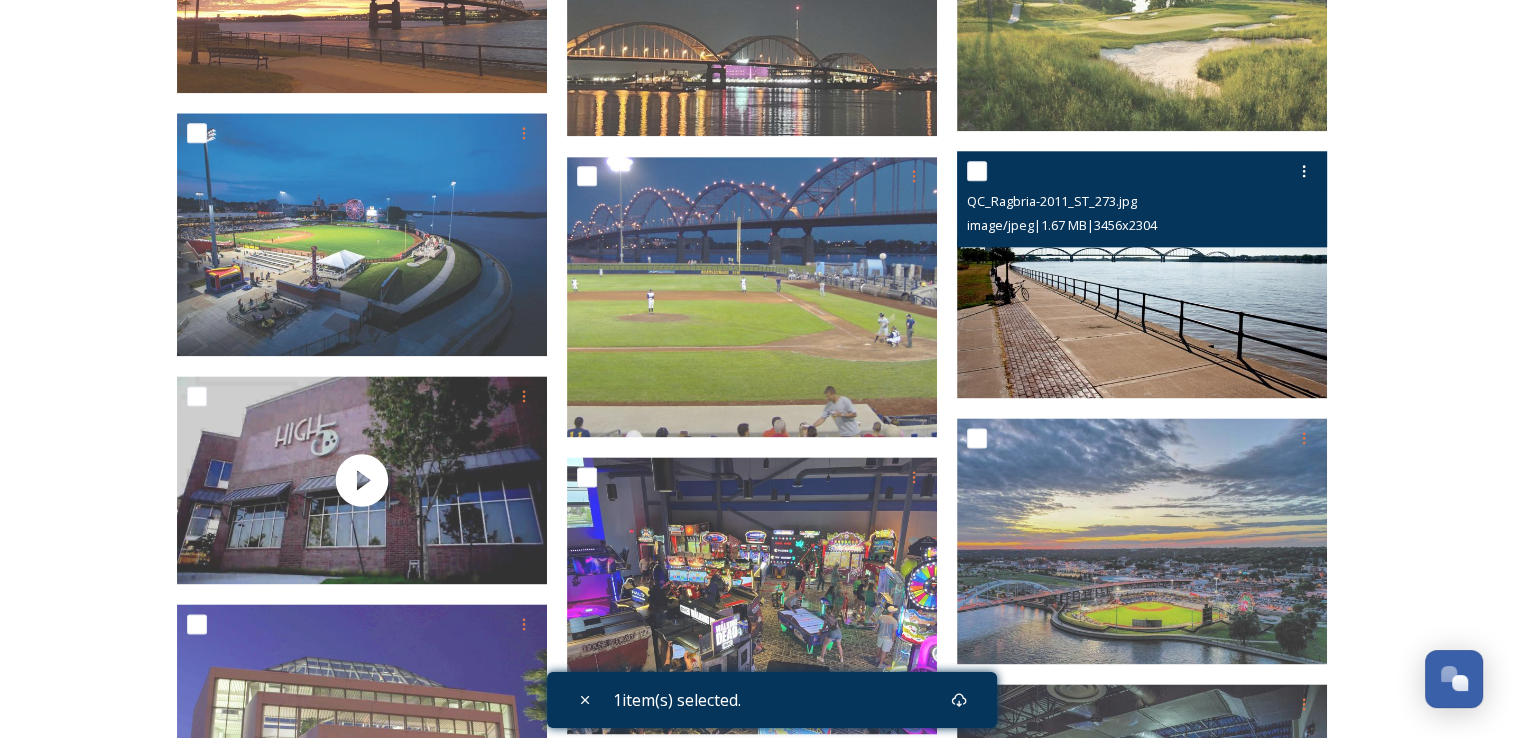 scroll, scrollTop: 2473, scrollLeft: 0, axis: vertical 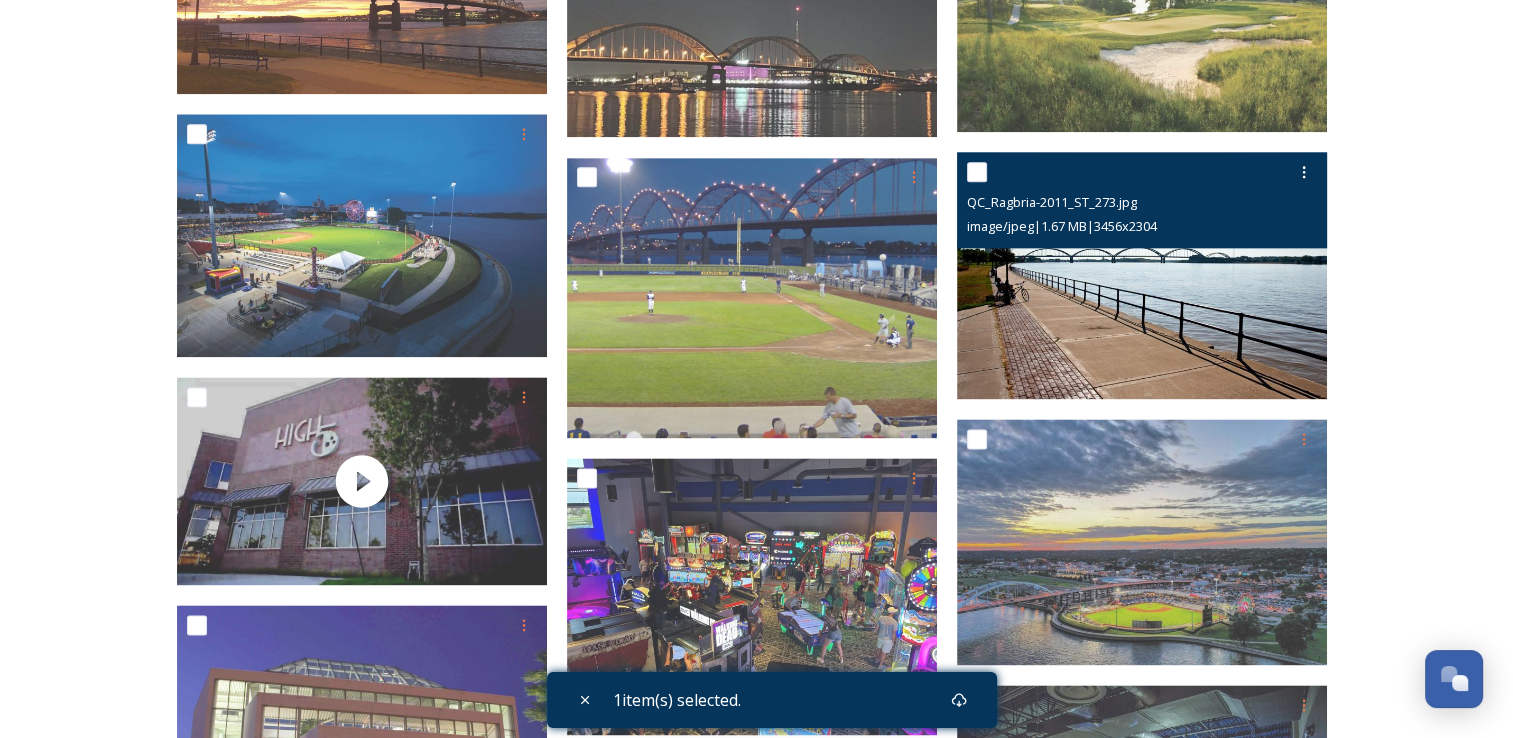 click at bounding box center [1142, 275] 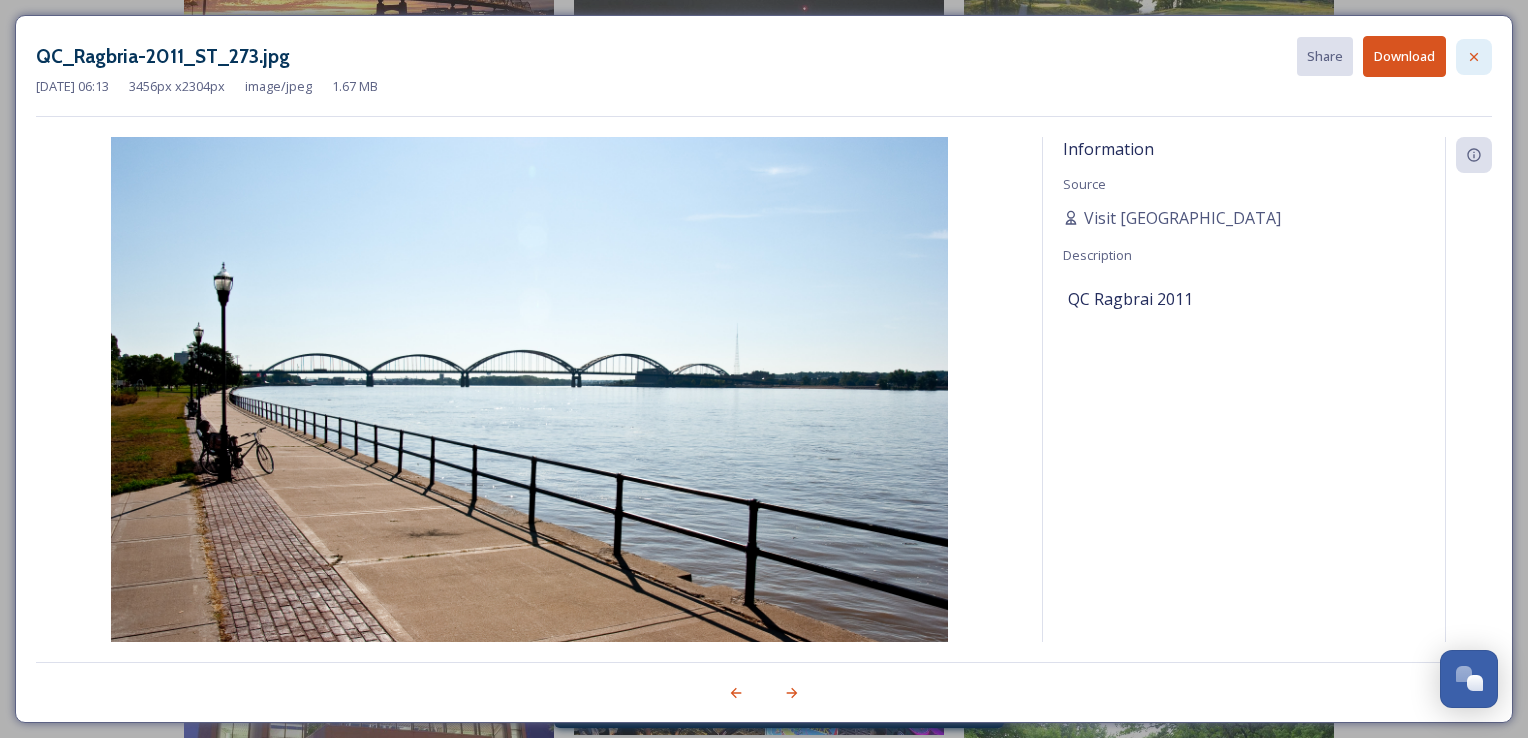 click at bounding box center [1474, 57] 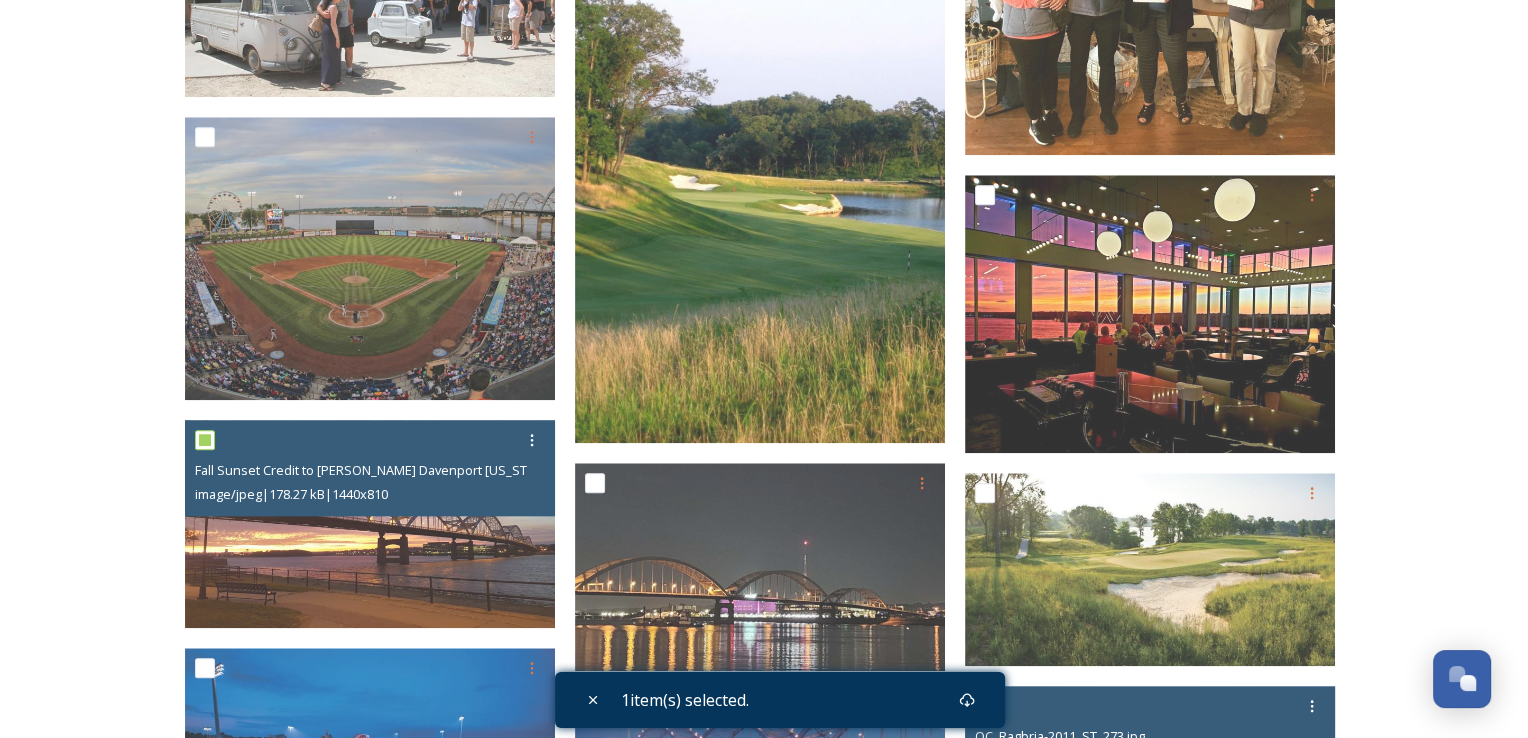 scroll, scrollTop: 1880, scrollLeft: 0, axis: vertical 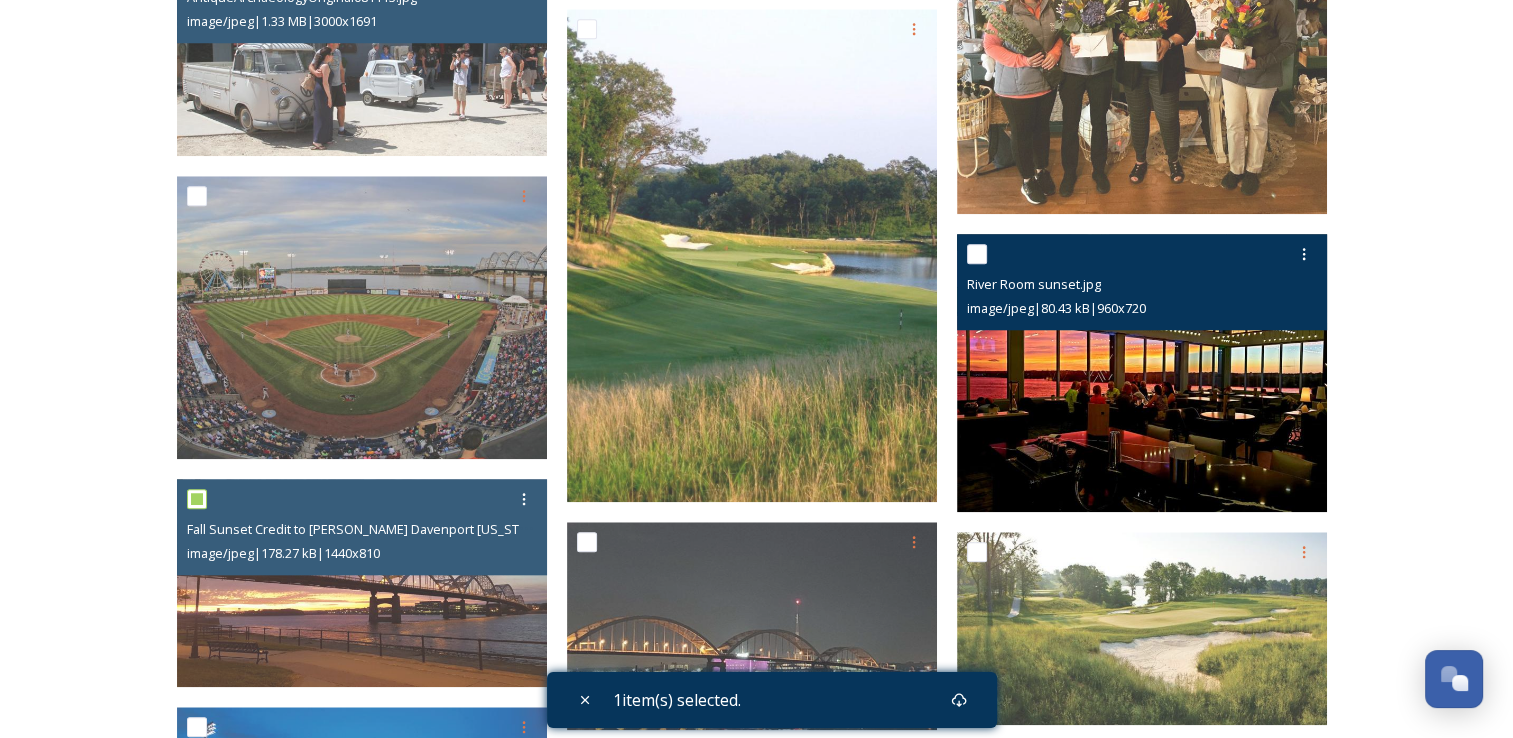 click at bounding box center (1142, 373) 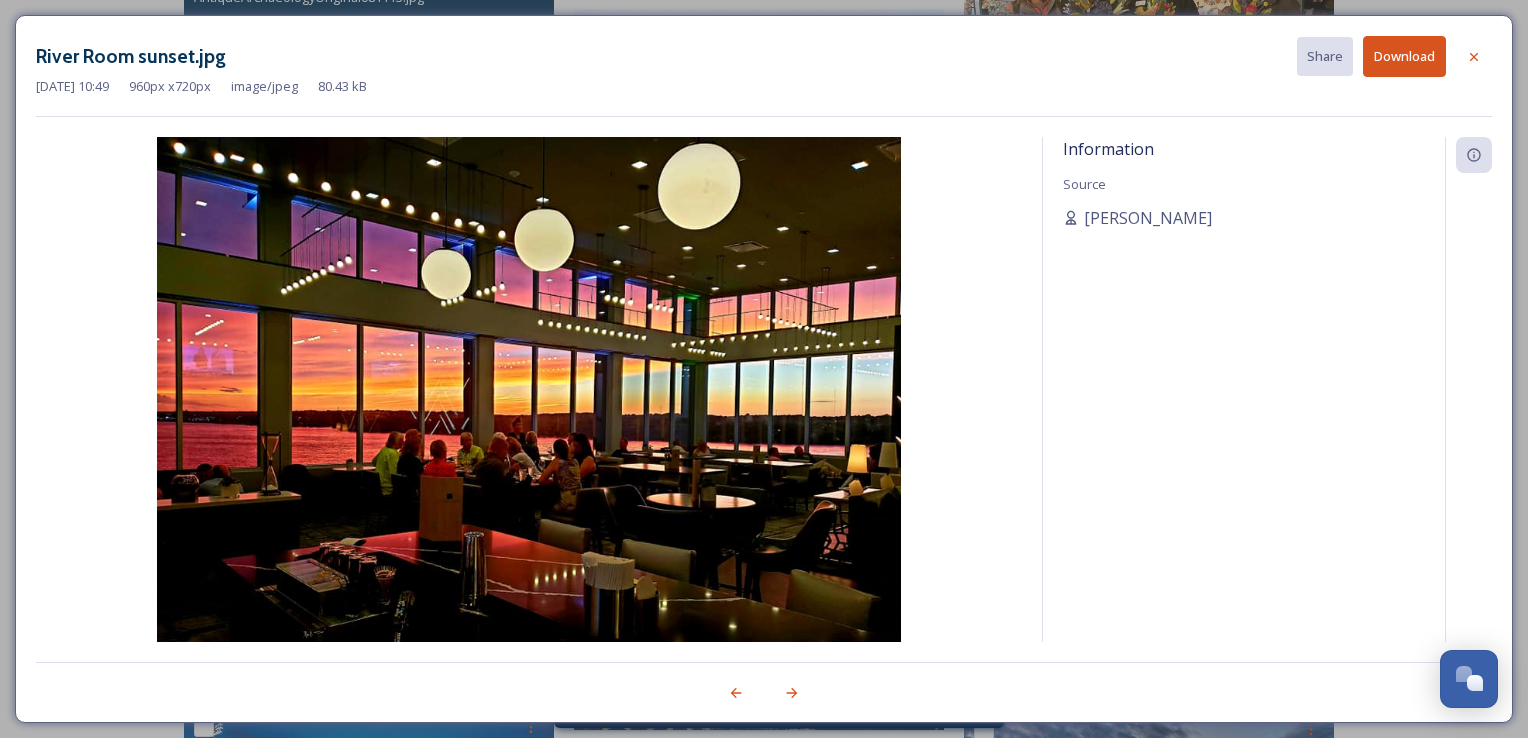 click on "Download" at bounding box center (1404, 56) 